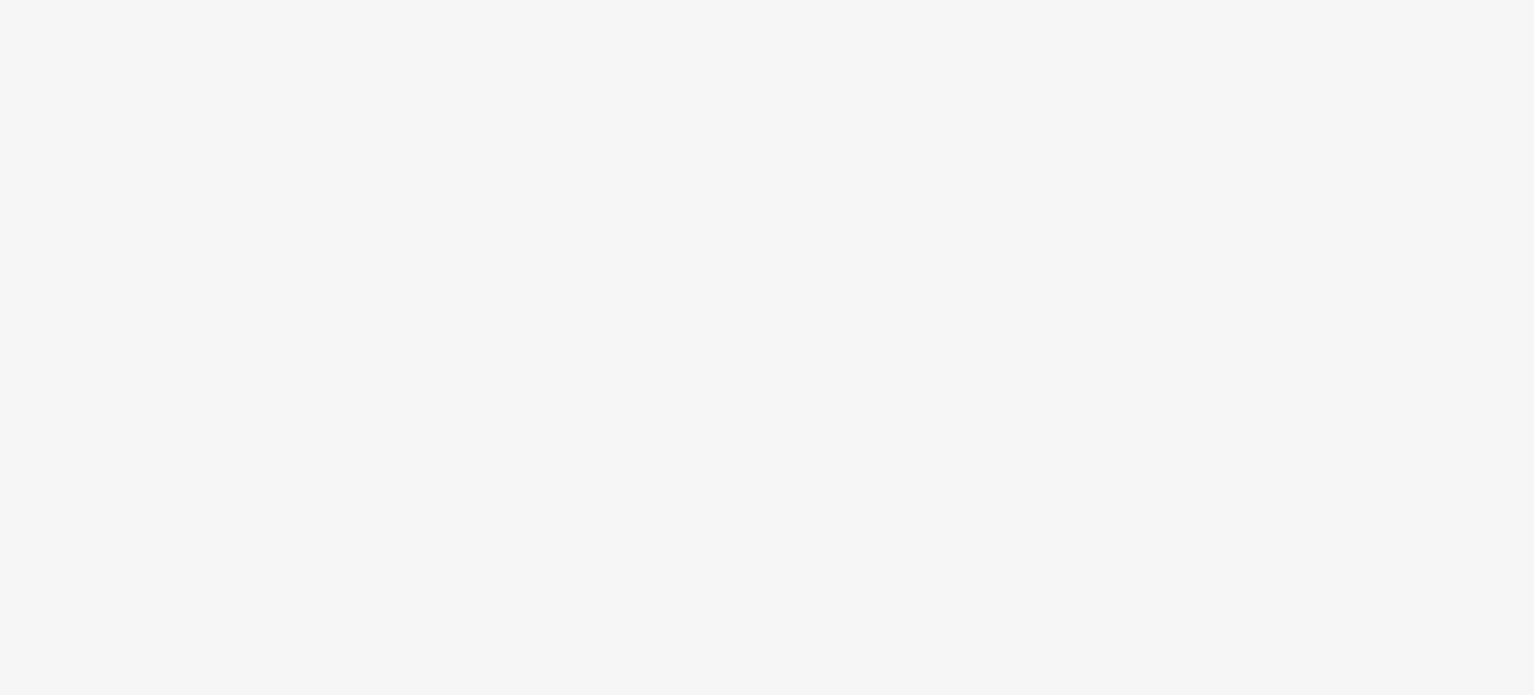 scroll, scrollTop: 0, scrollLeft: 0, axis: both 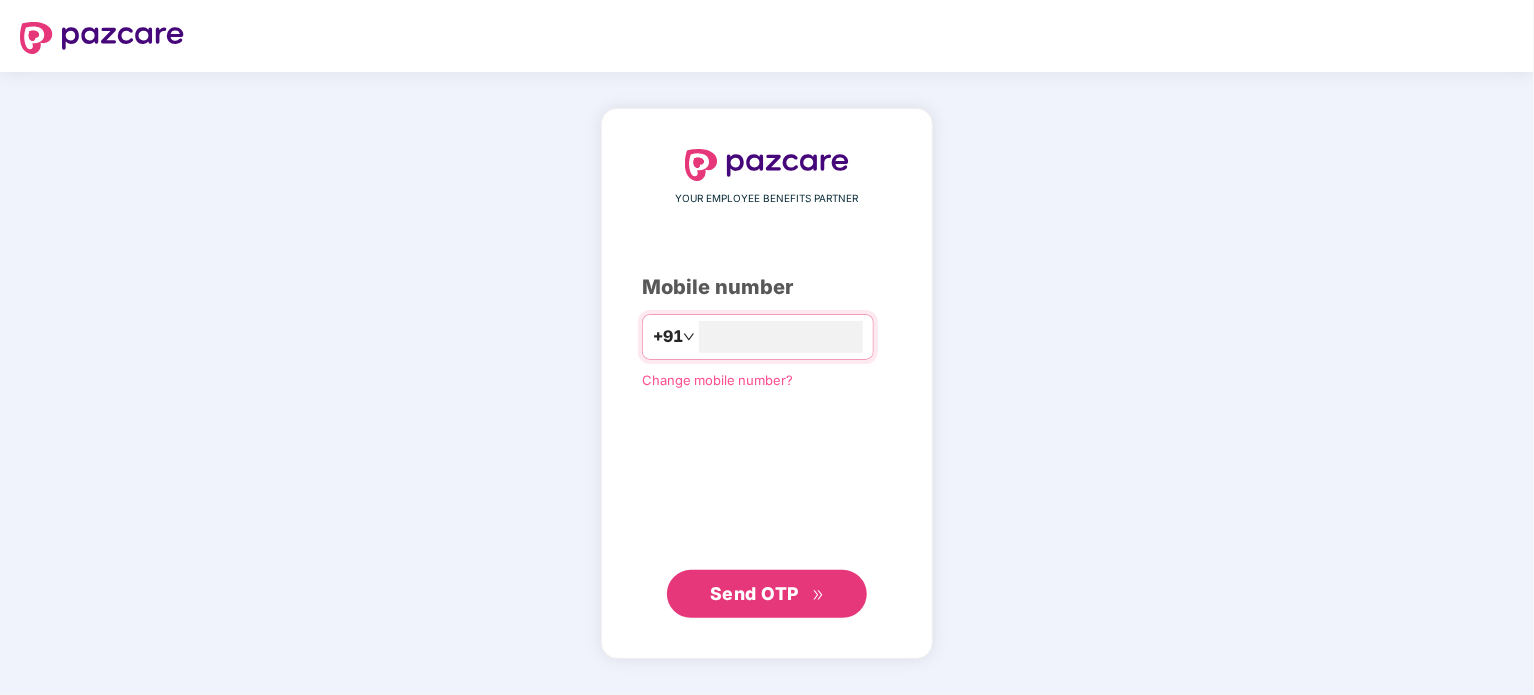 type on "**********" 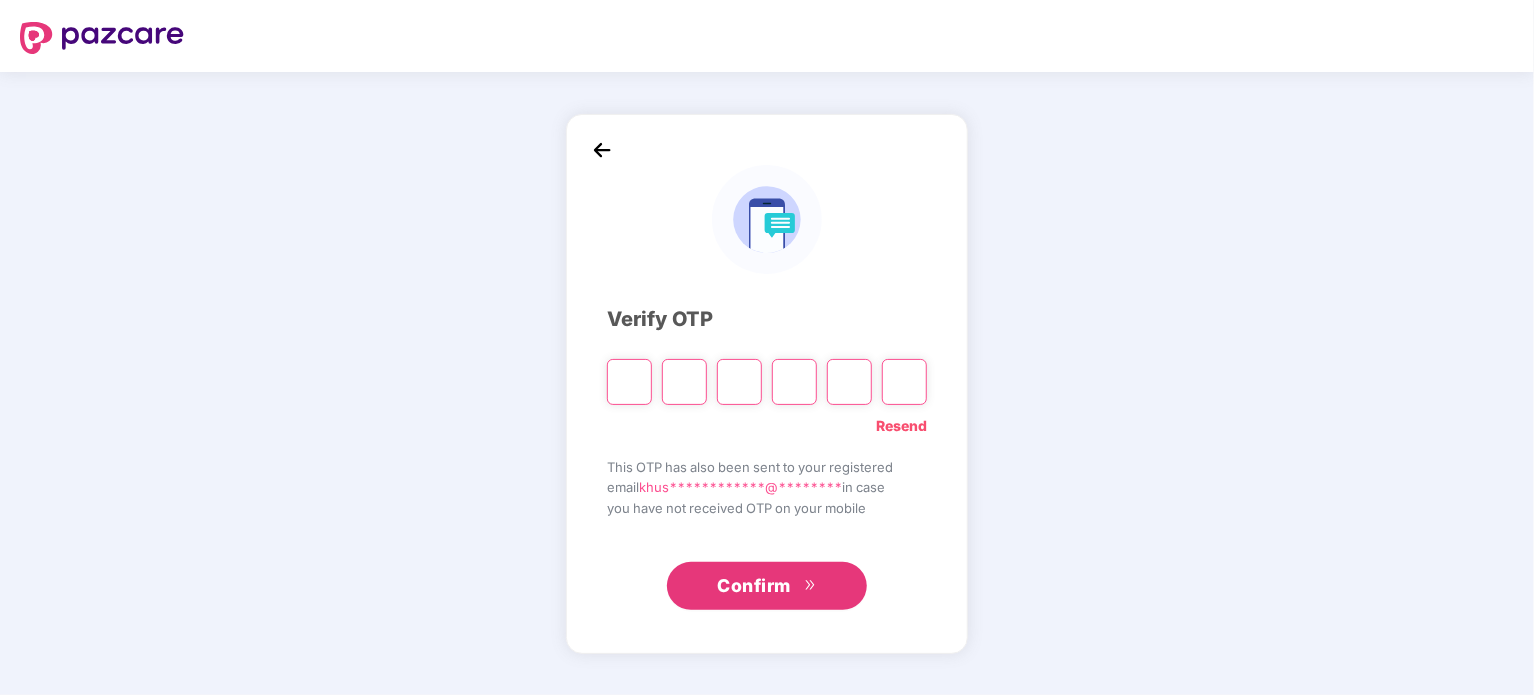 type on "*" 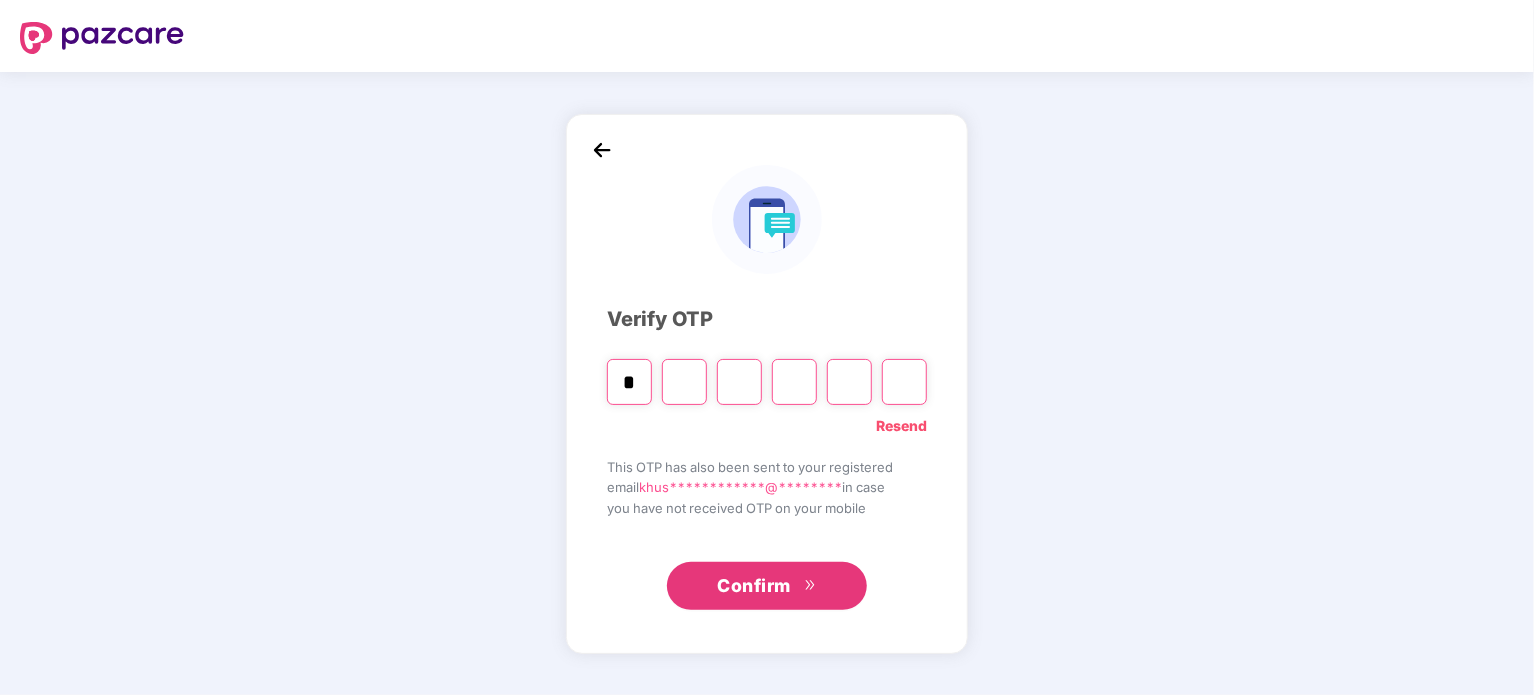 type on "*" 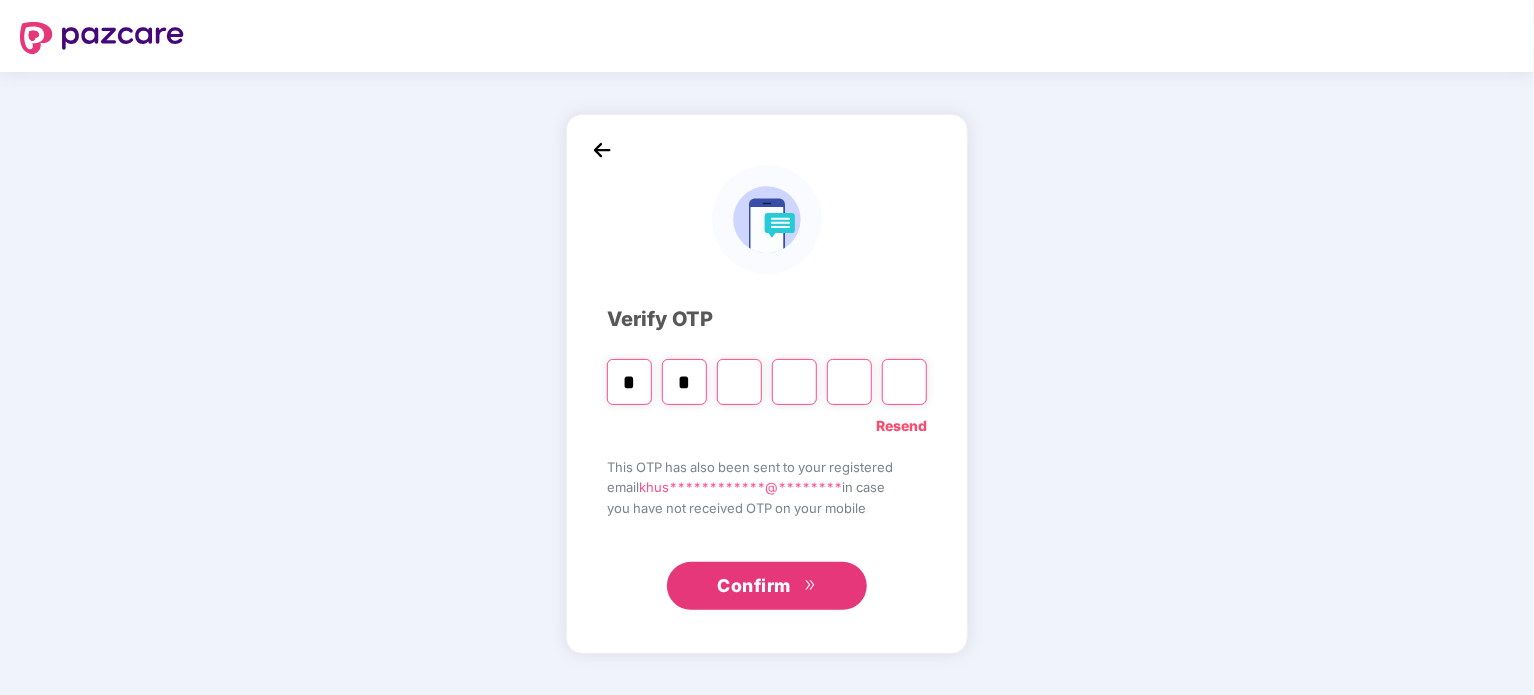 type on "*" 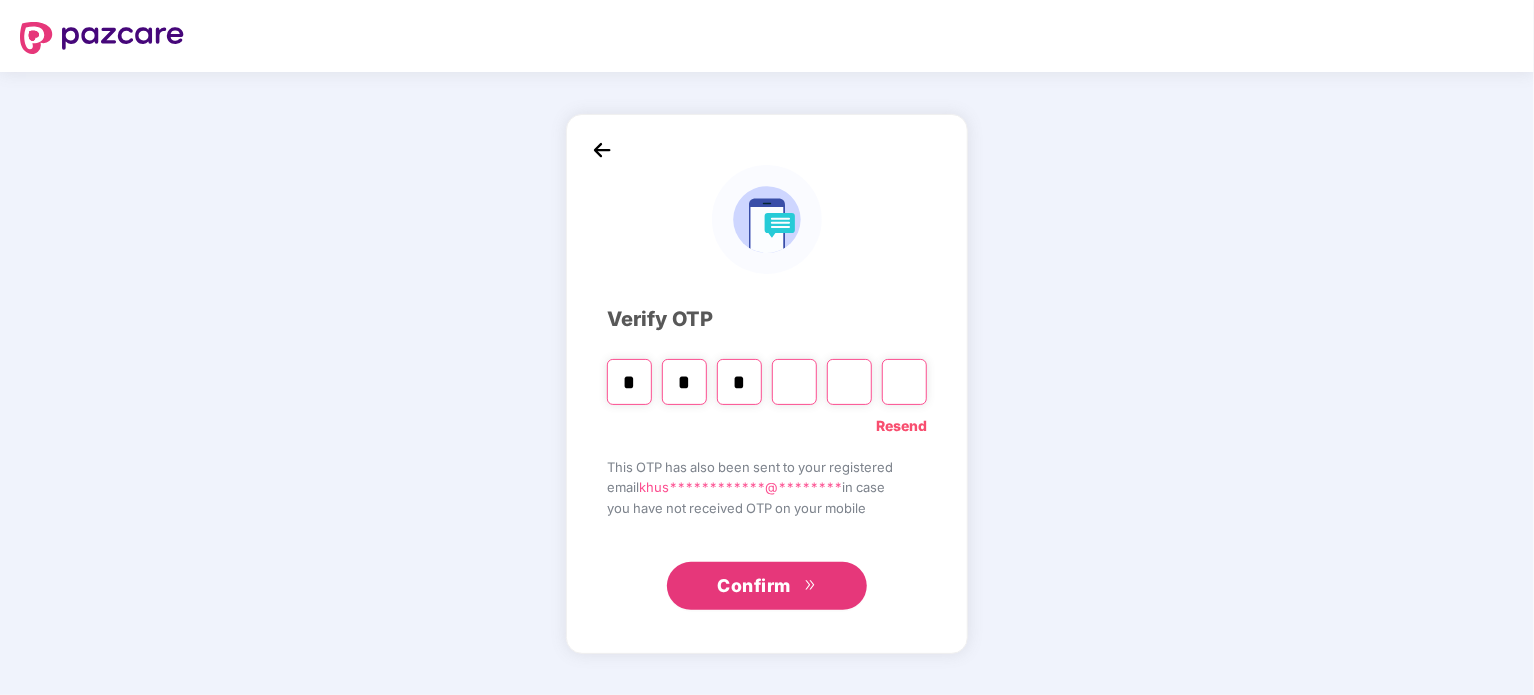 type on "*" 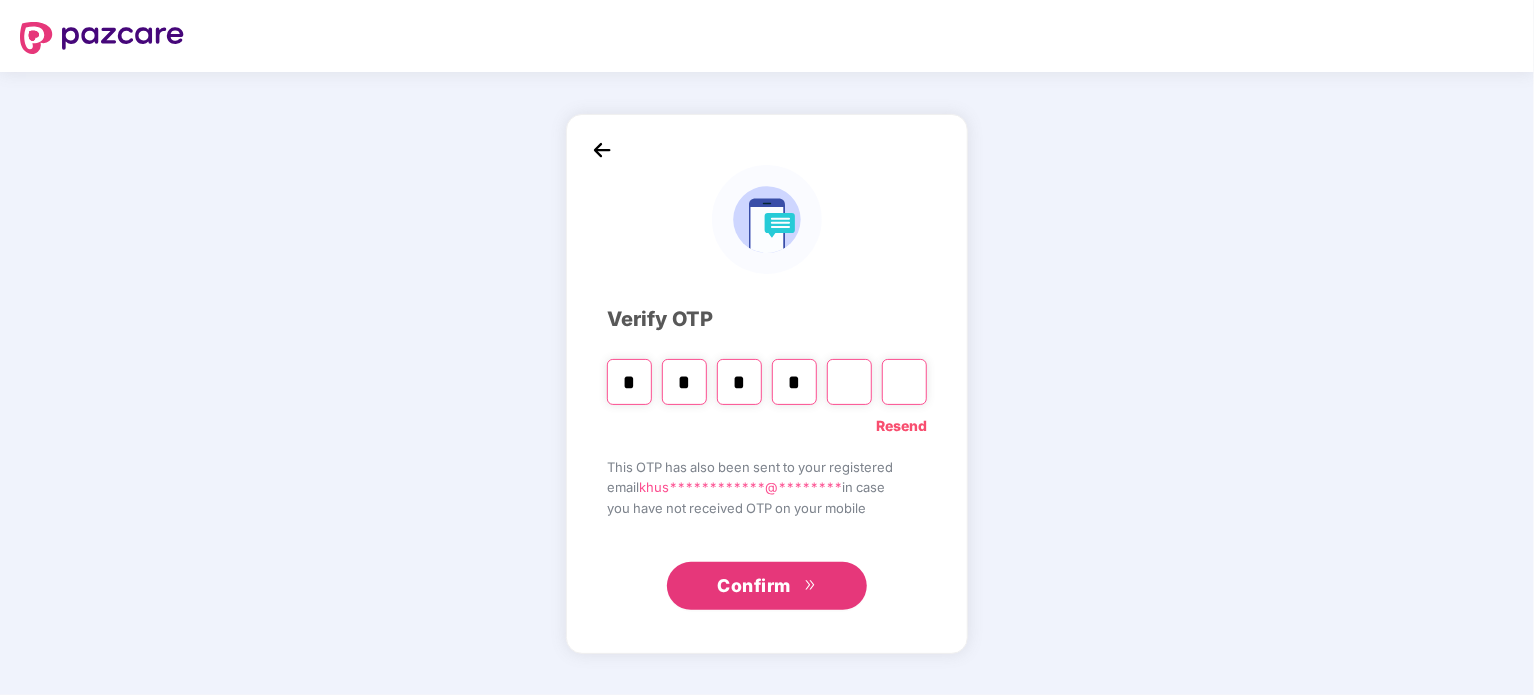 type on "*" 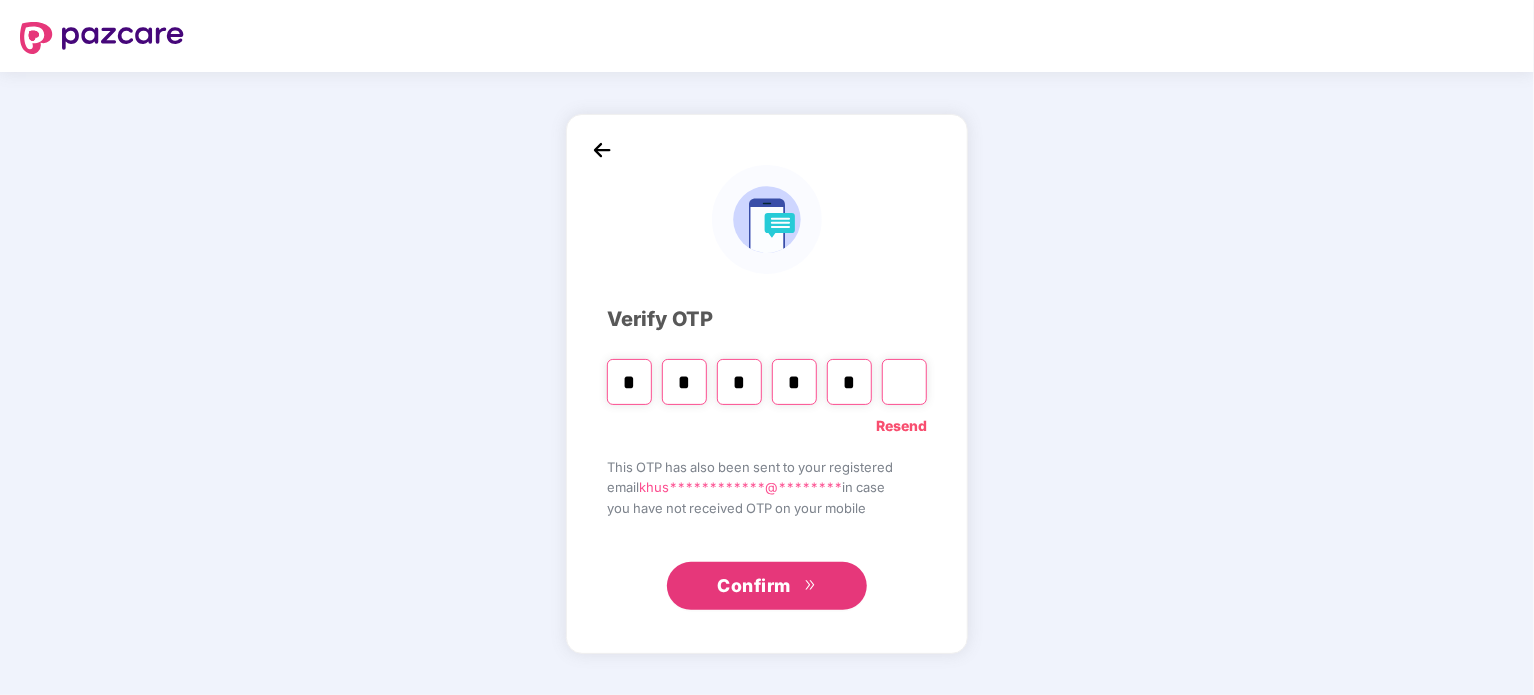 type on "*" 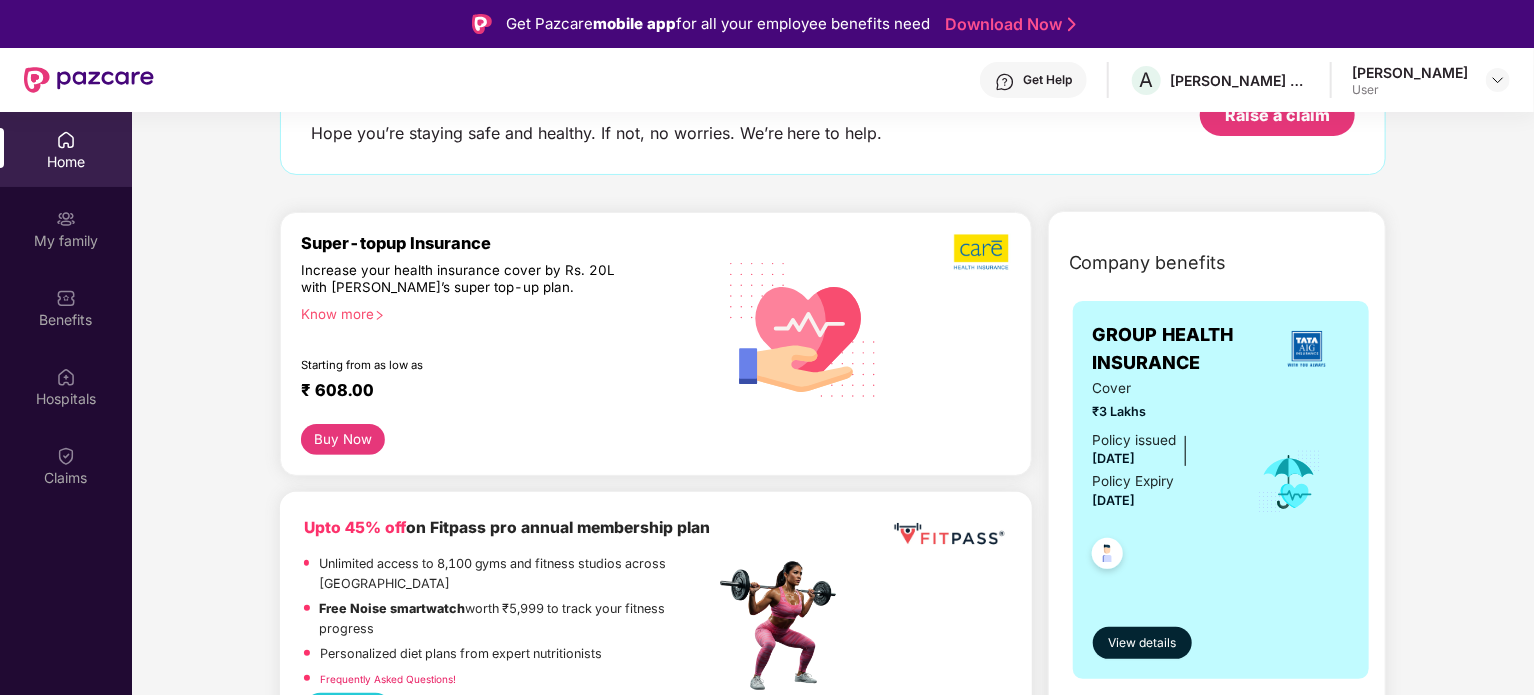 scroll, scrollTop: 0, scrollLeft: 0, axis: both 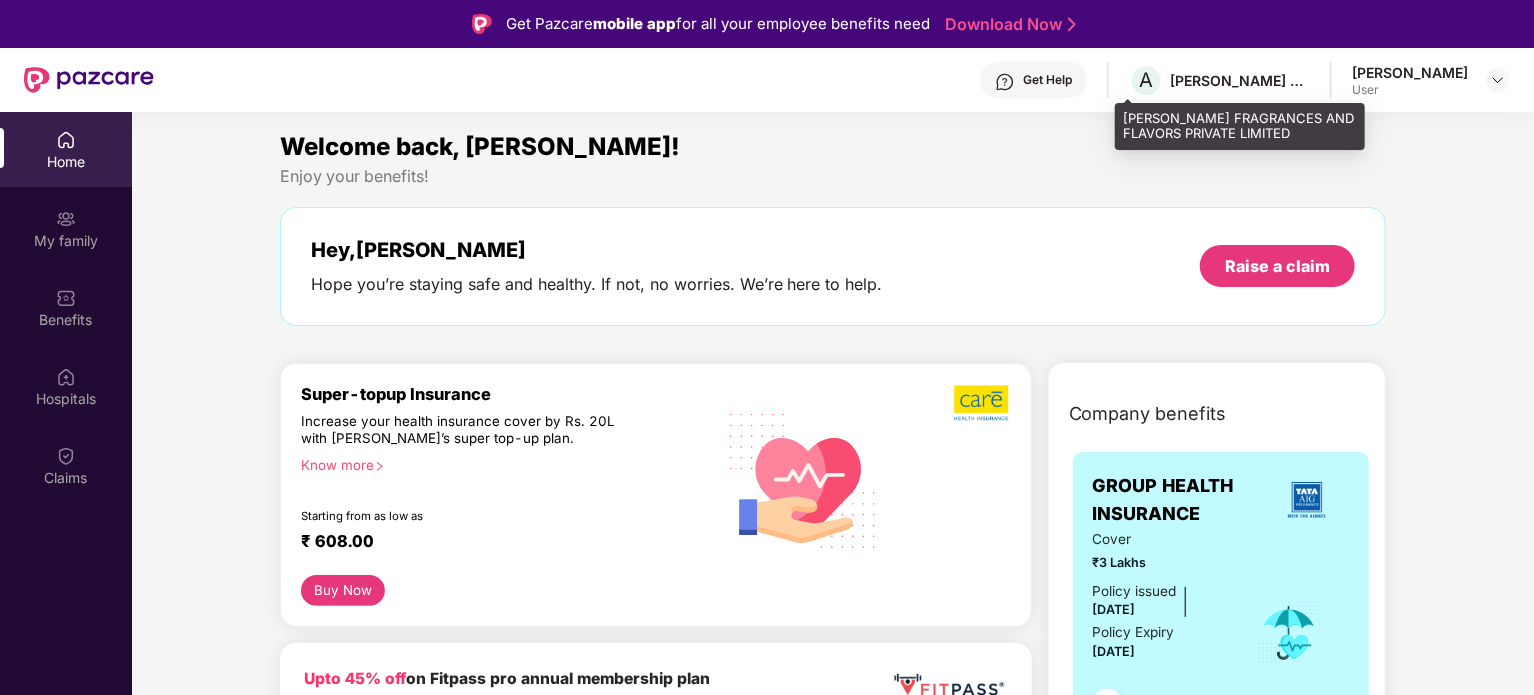 click on "[PERSON_NAME] FRAGRANCES AND FLAVORS PRIVATE LIMITED" at bounding box center [1240, 80] 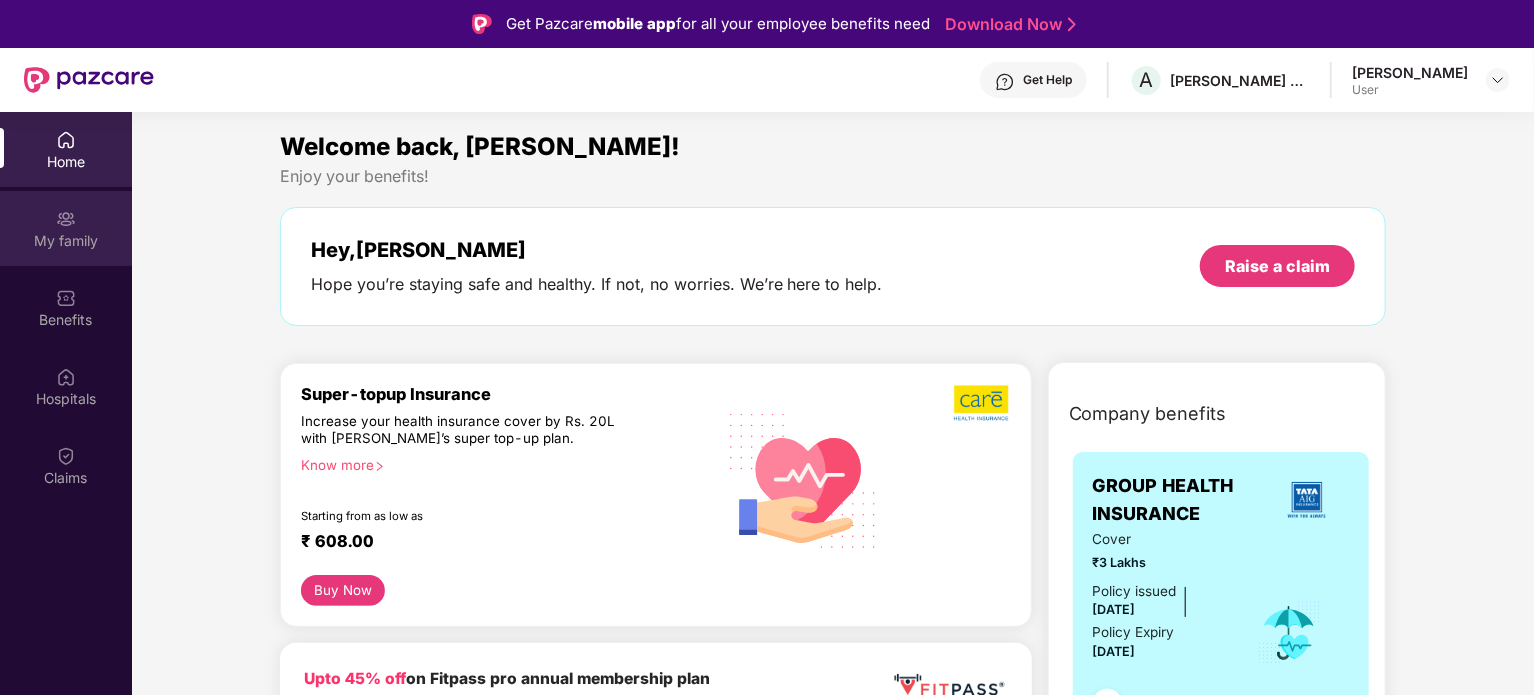click on "My family" at bounding box center (66, 241) 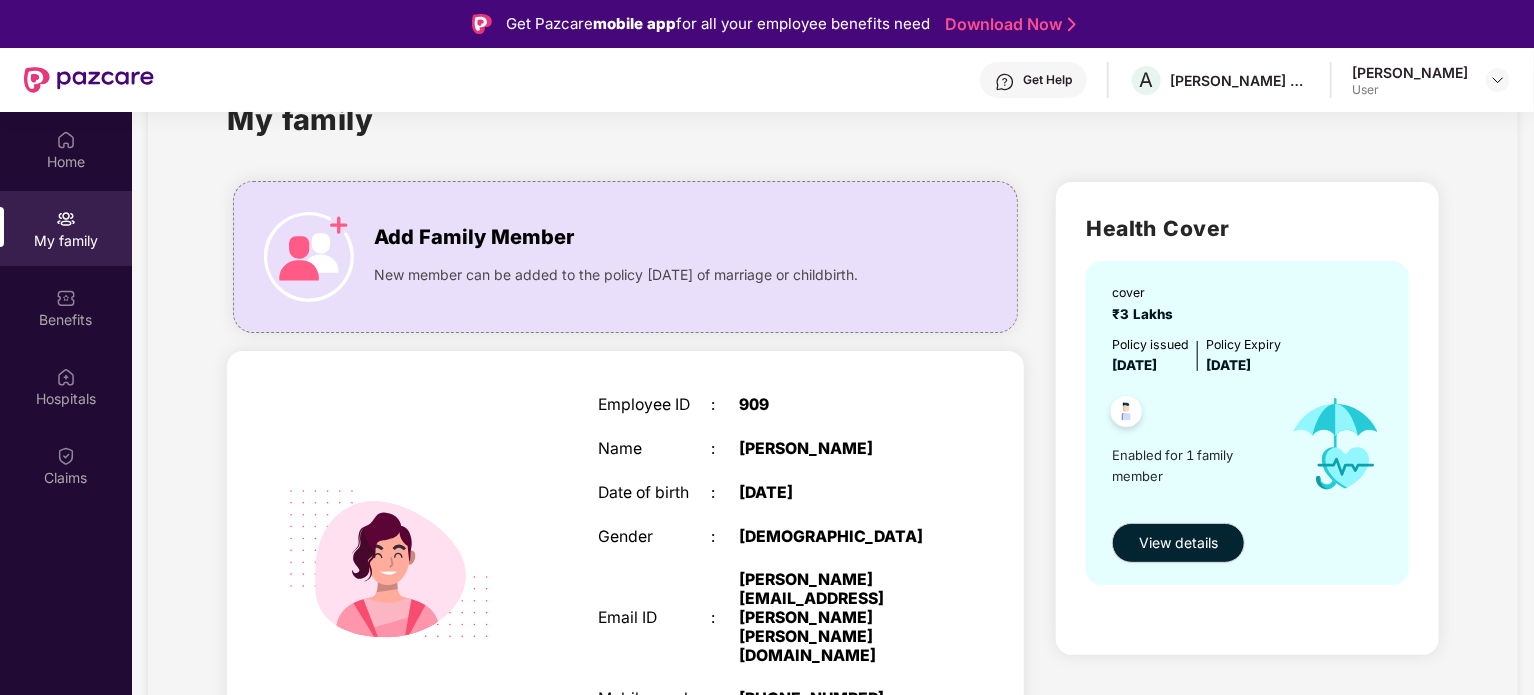 scroll, scrollTop: 106, scrollLeft: 0, axis: vertical 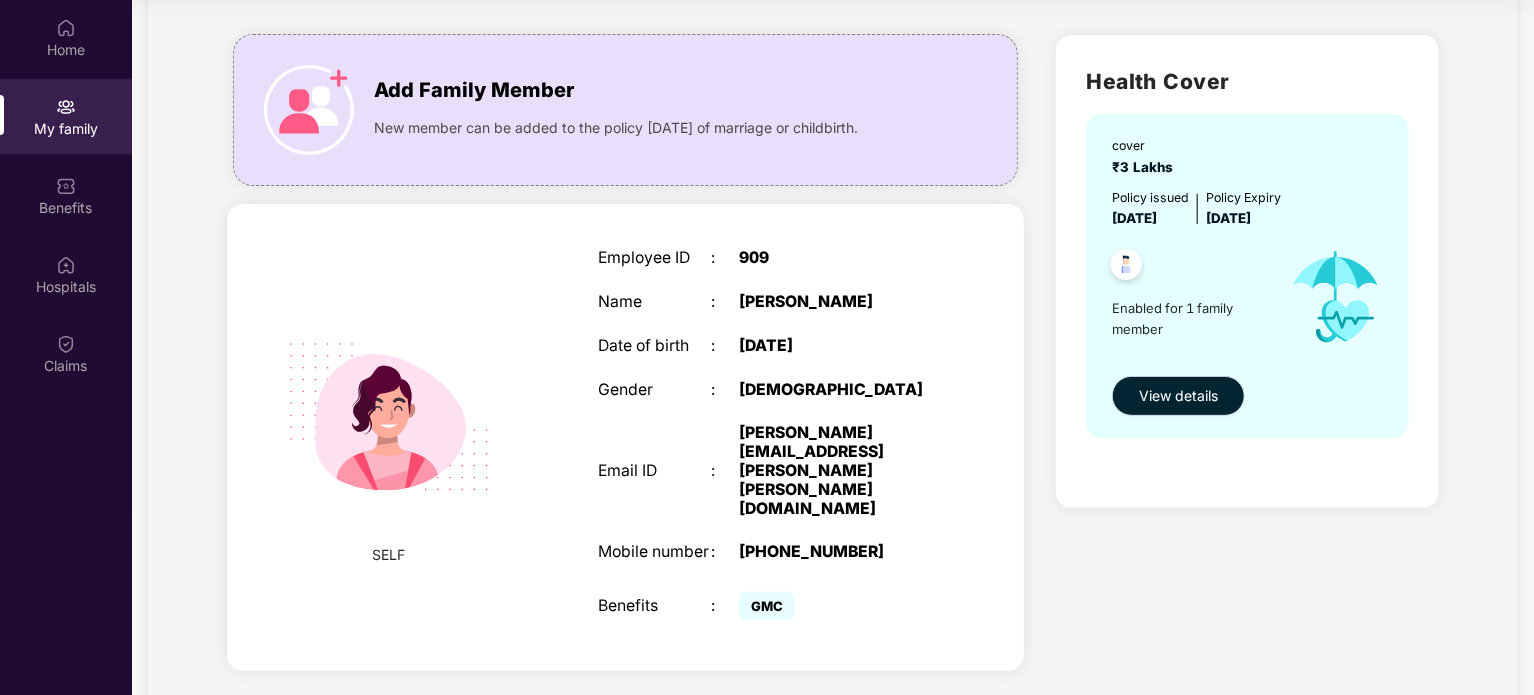 click on "View details" at bounding box center (1178, 396) 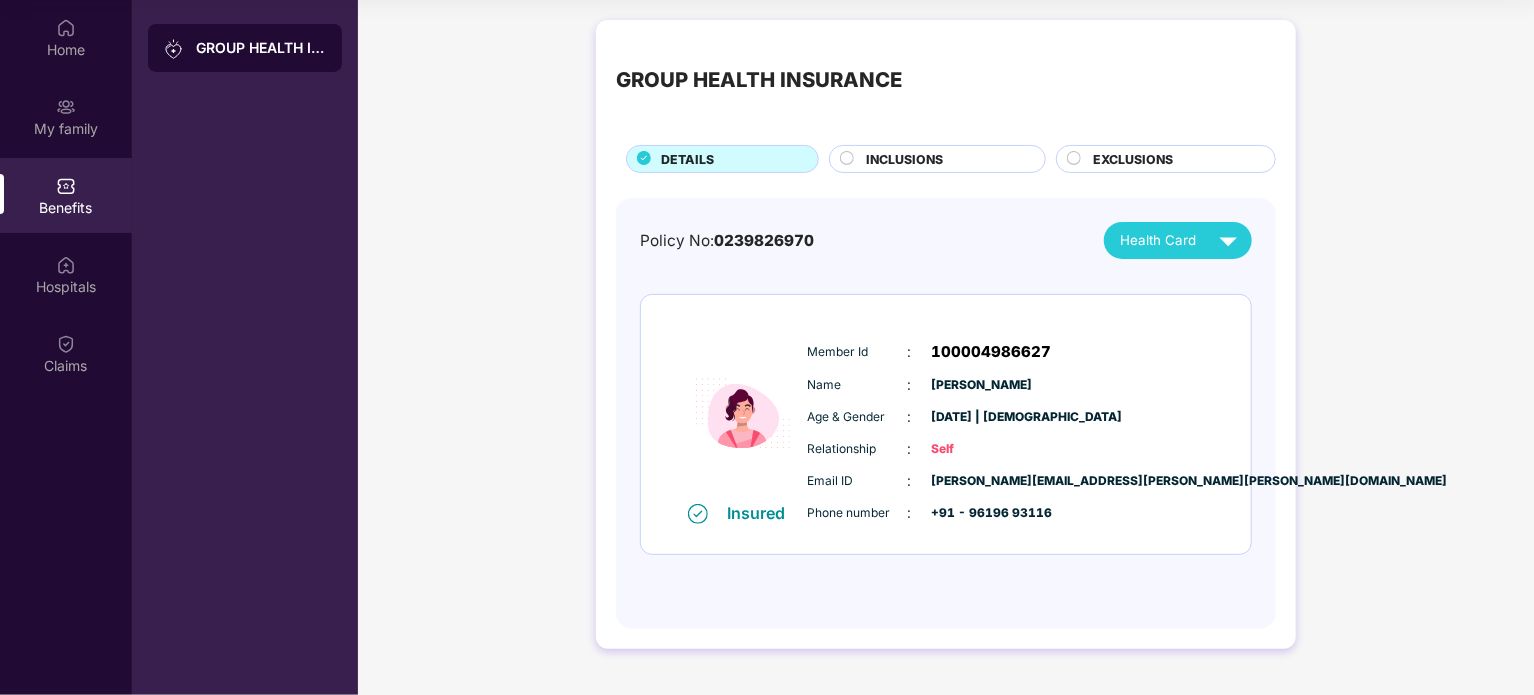 click on "INCLUSIONS" at bounding box center [904, 159] 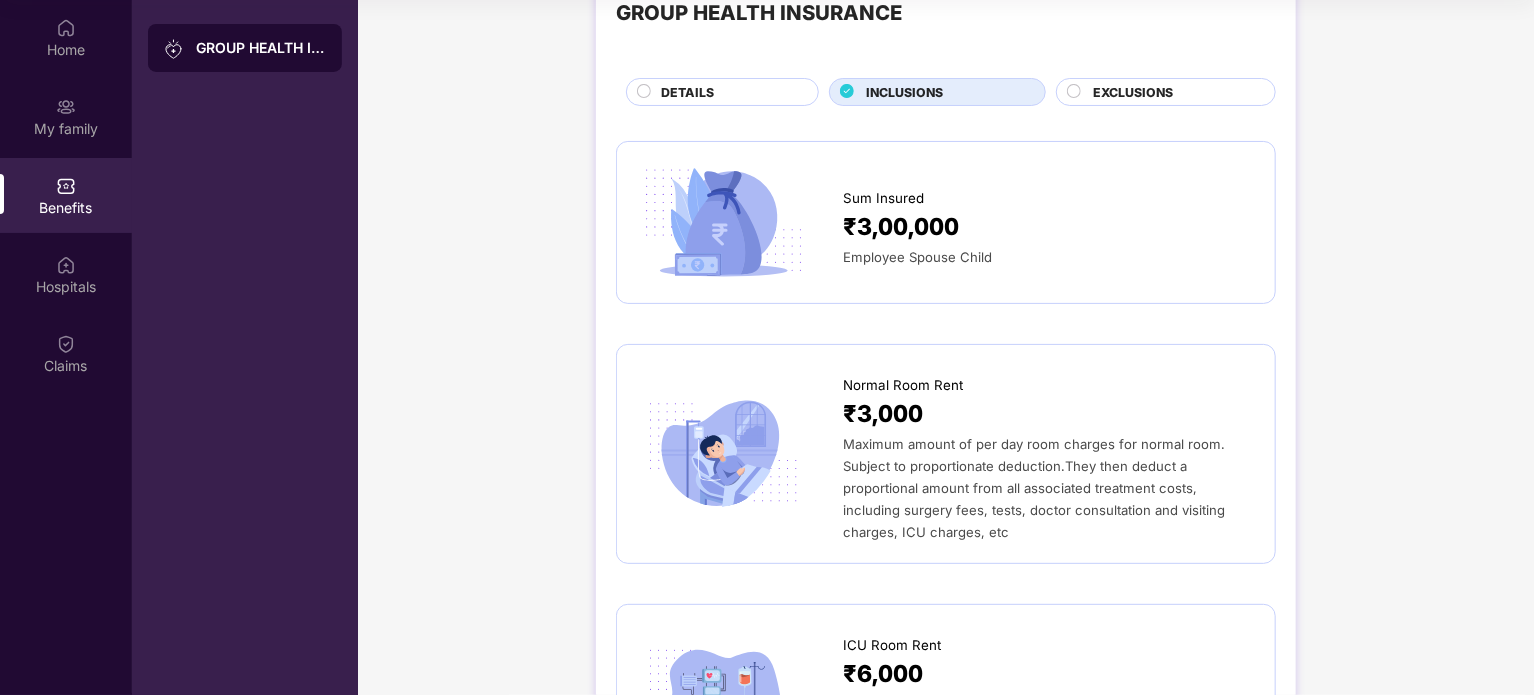 scroll, scrollTop: 0, scrollLeft: 0, axis: both 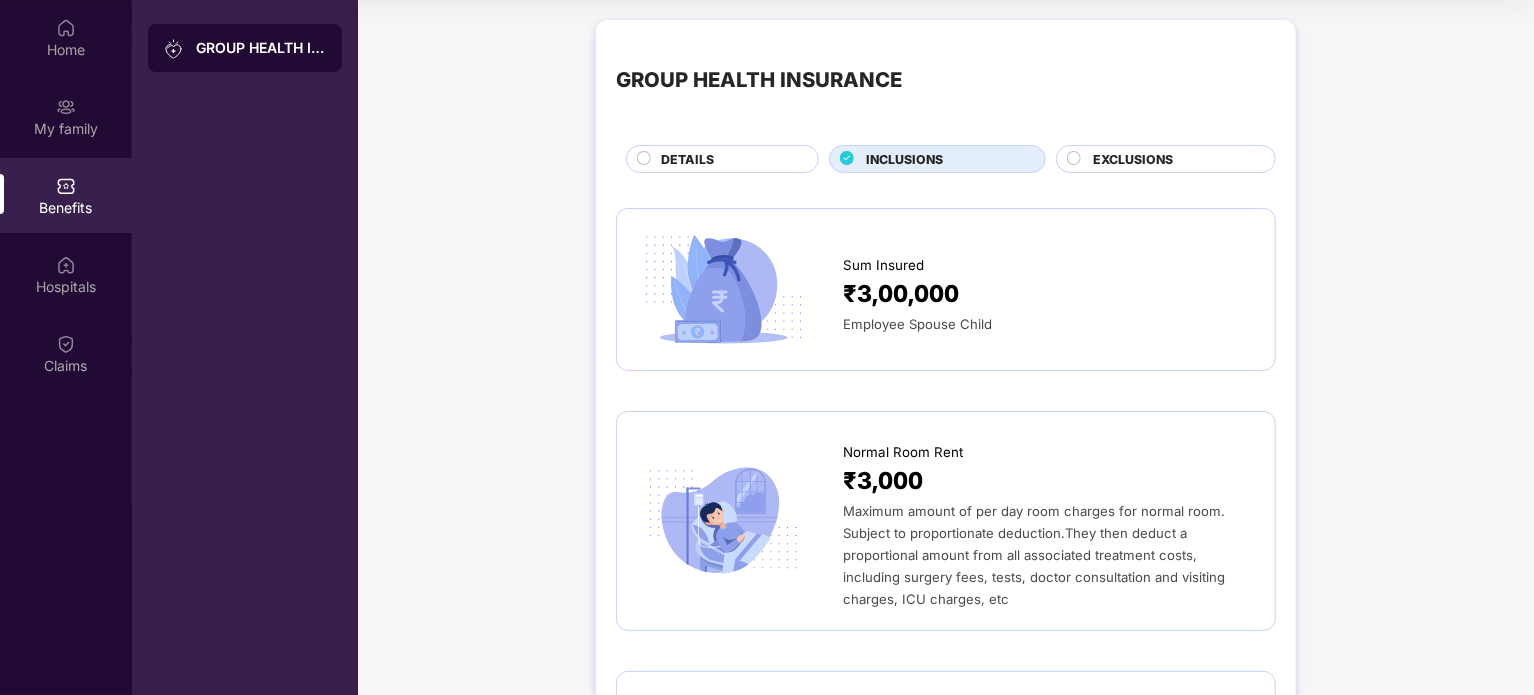 click on "EXCLUSIONS" at bounding box center (1174, 161) 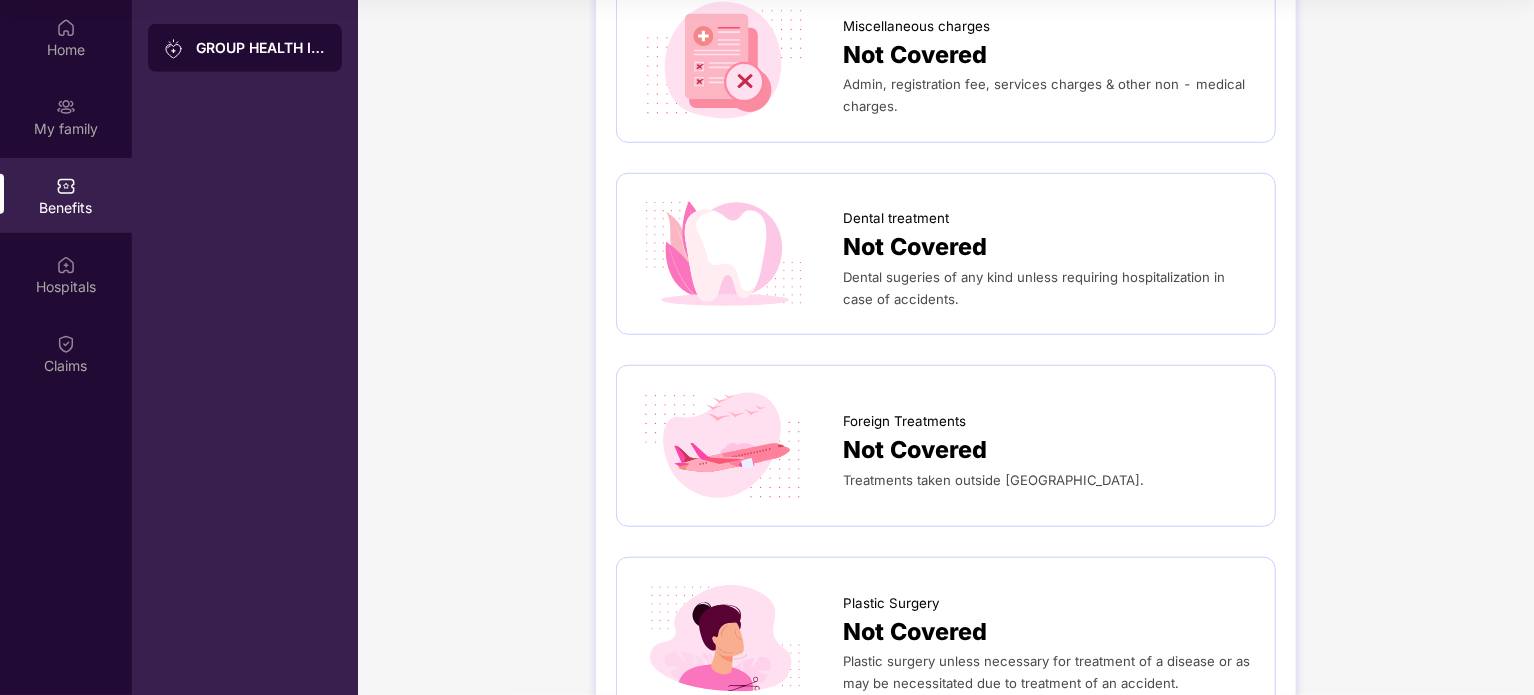 scroll, scrollTop: 13, scrollLeft: 0, axis: vertical 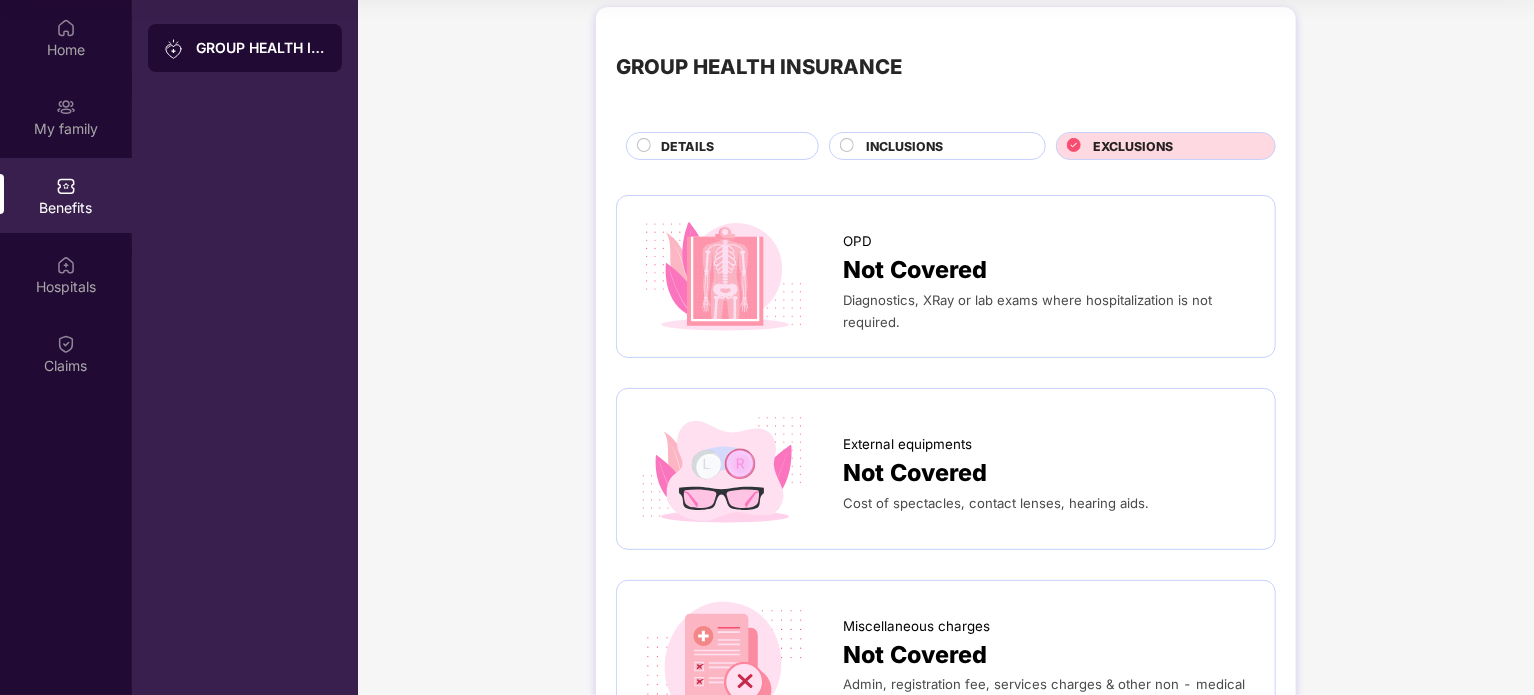 click on "INCLUSIONS" at bounding box center (945, 148) 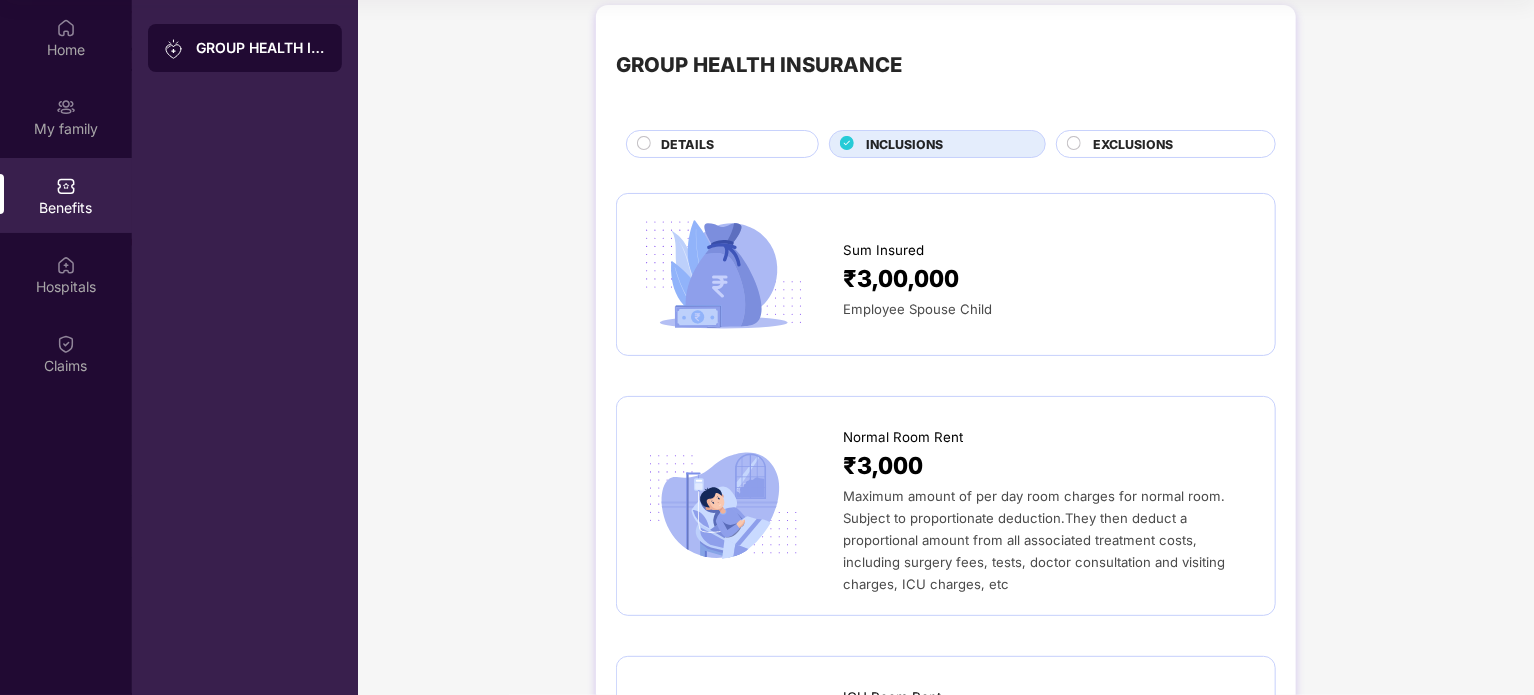 scroll, scrollTop: 0, scrollLeft: 0, axis: both 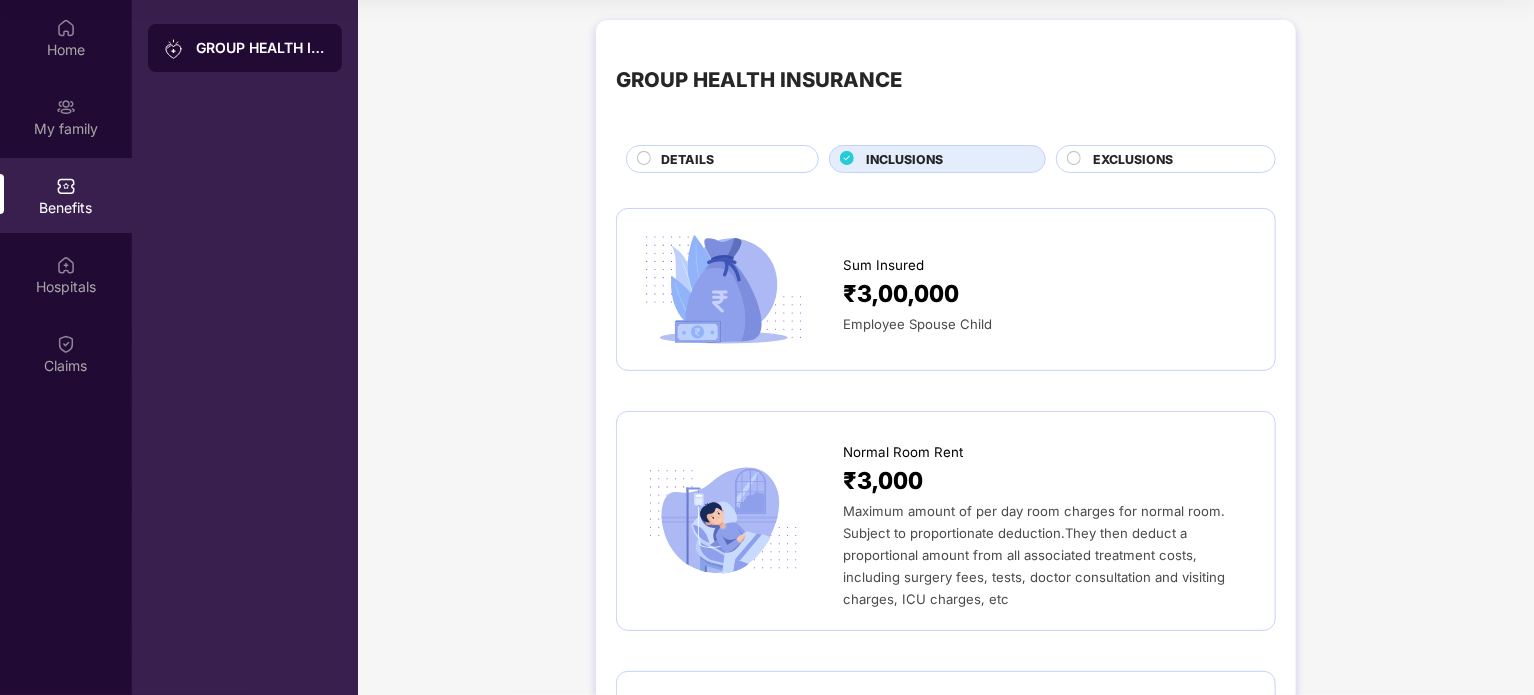 click on "EXCLUSIONS" at bounding box center [1133, 159] 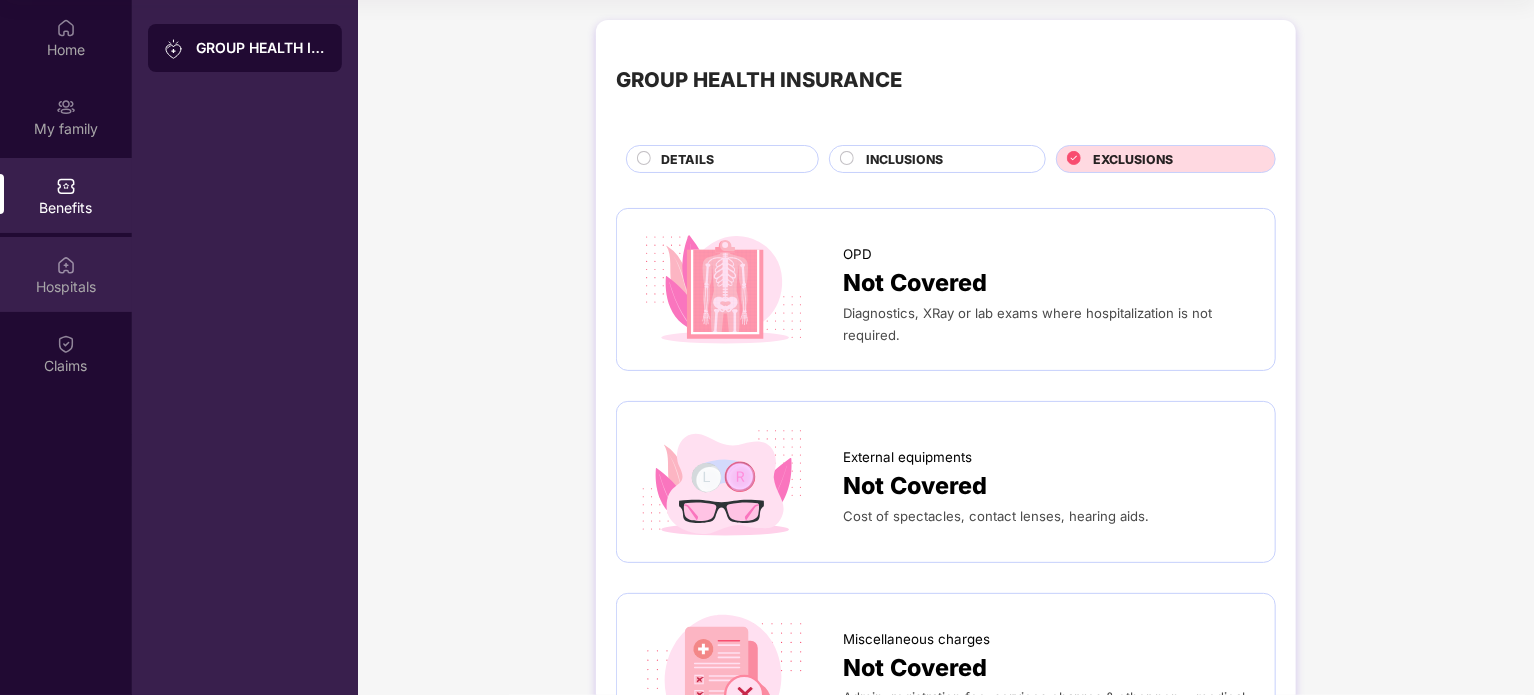 click on "Hospitals" at bounding box center [66, 274] 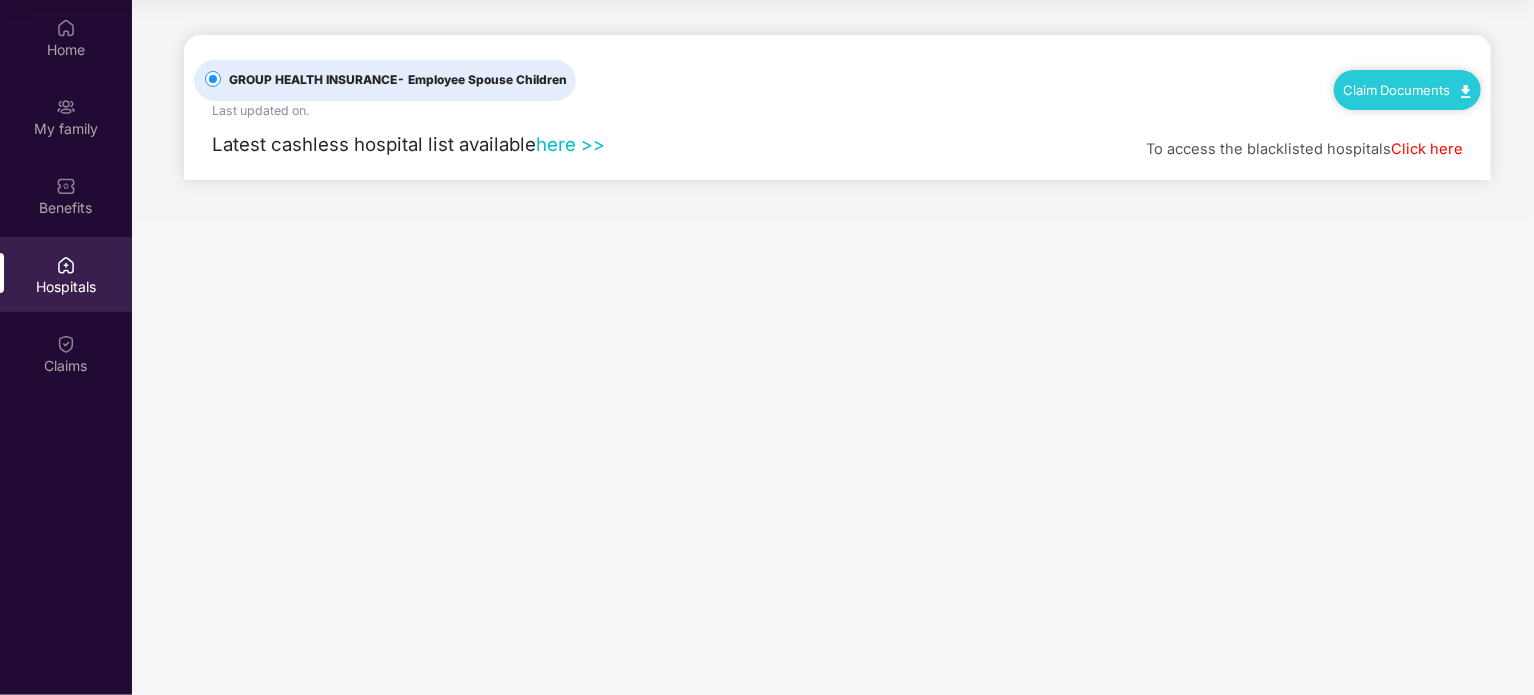 click on "here >>" at bounding box center [570, 144] 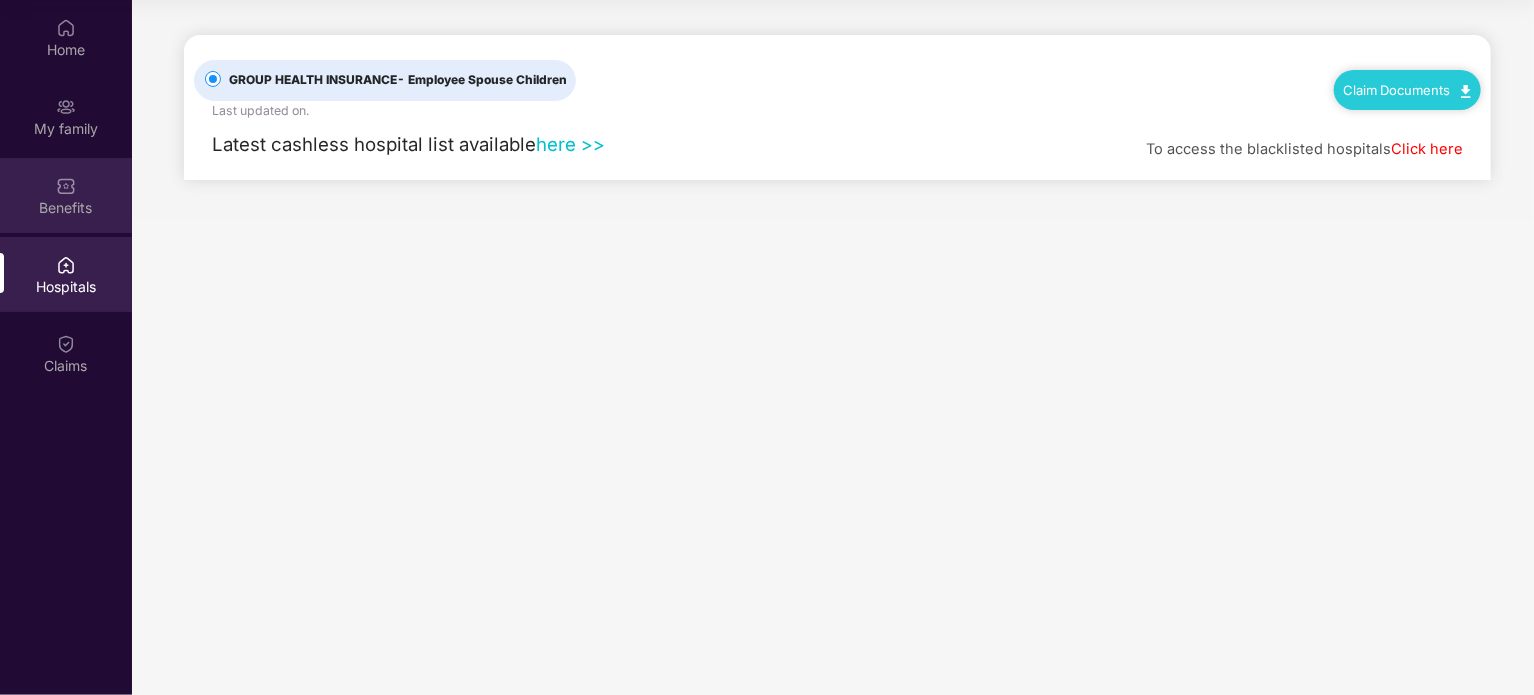 click on "Benefits" at bounding box center (66, 208) 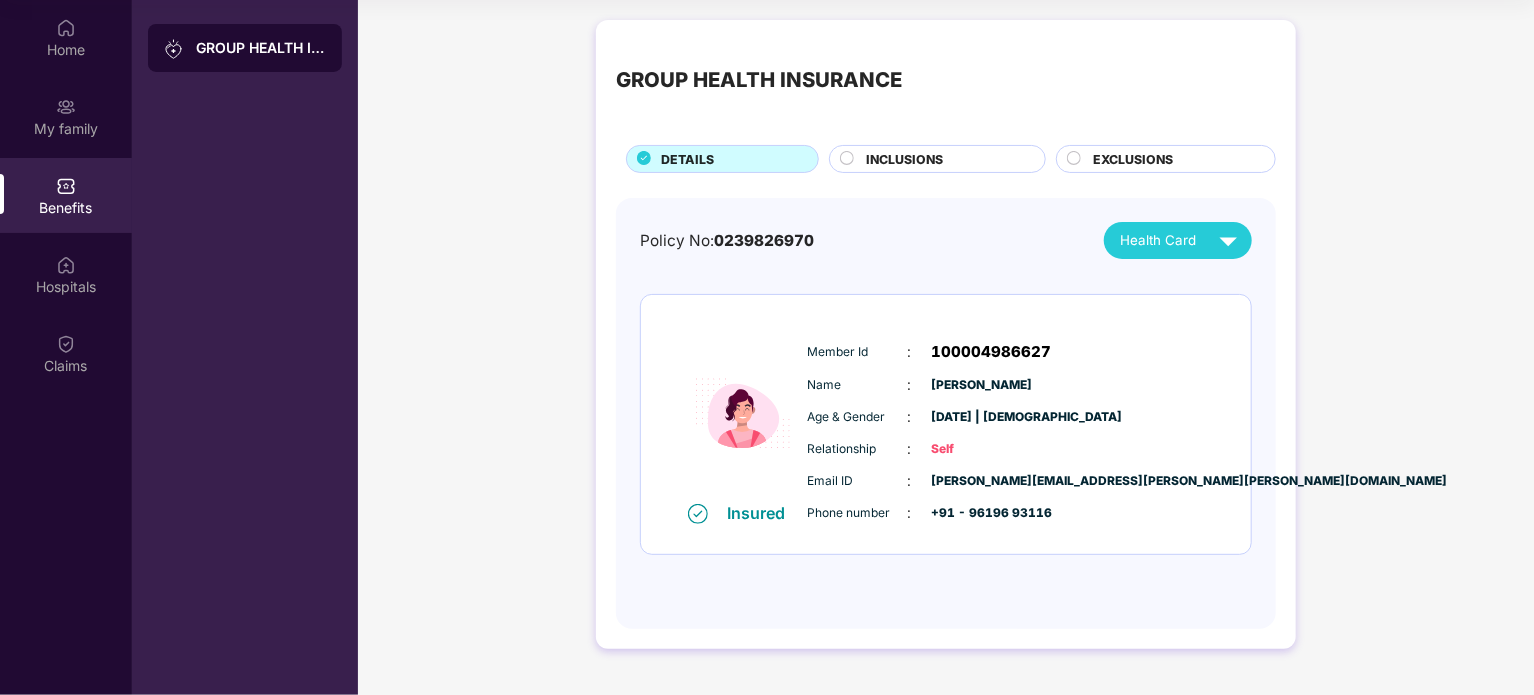 click on "Health Card" at bounding box center (1158, 240) 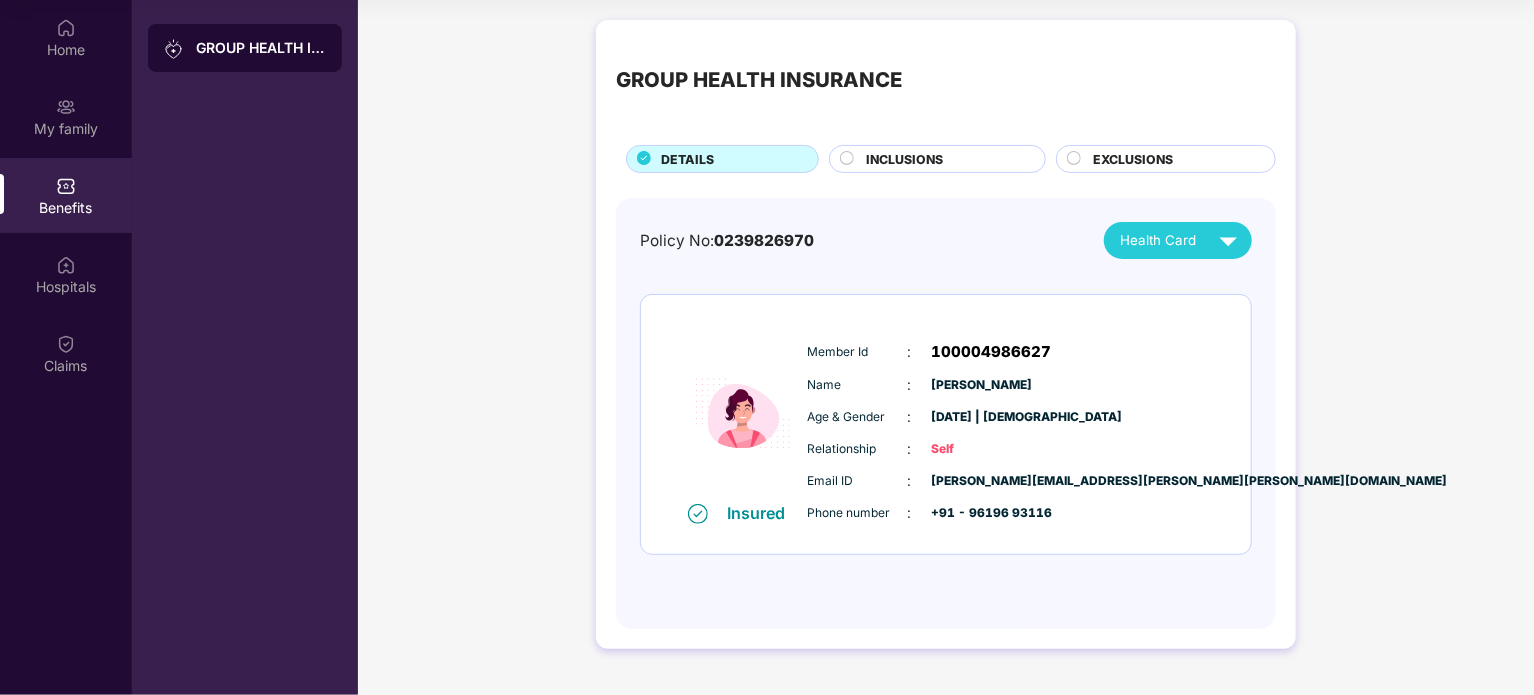 click on "INCLUSIONS" at bounding box center [904, 159] 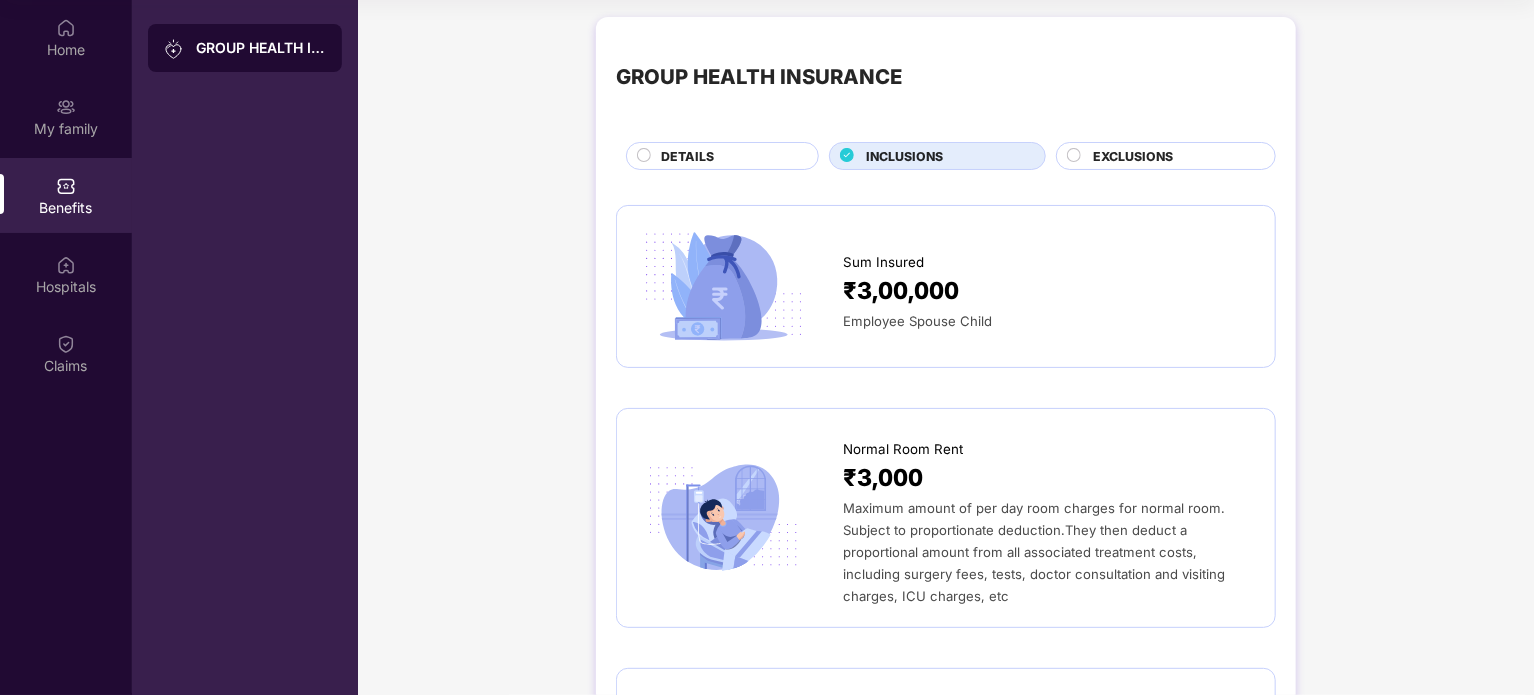 scroll, scrollTop: 0, scrollLeft: 0, axis: both 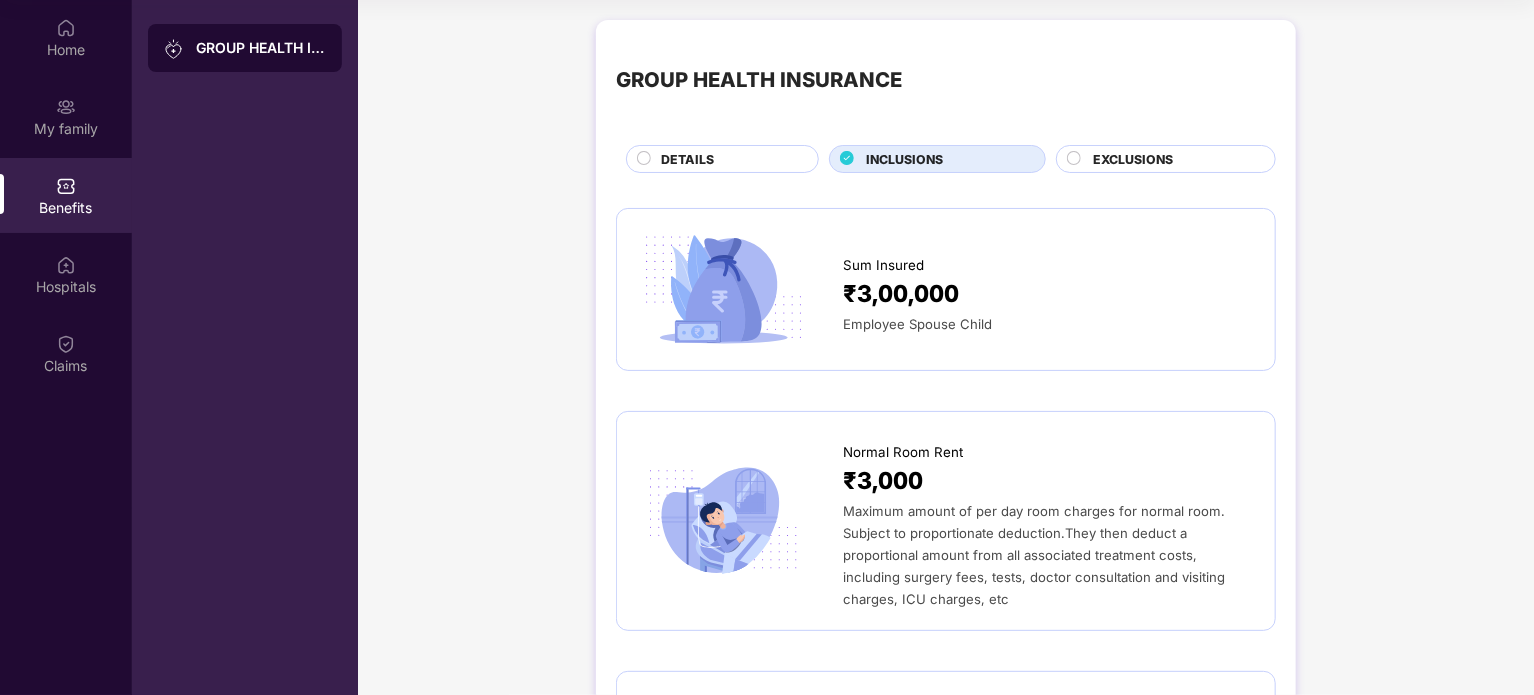 click on "₹3,00,000" at bounding box center [901, 294] 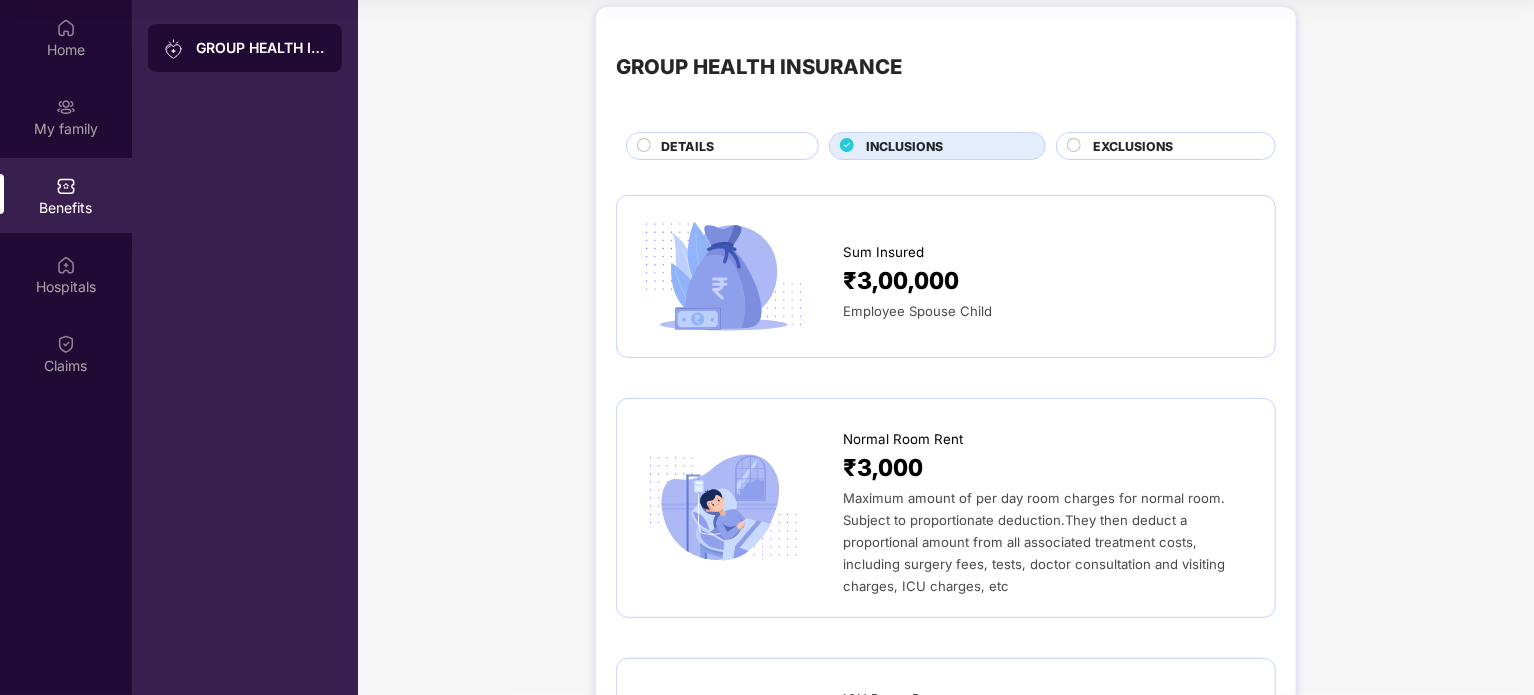 scroll, scrollTop: 0, scrollLeft: 0, axis: both 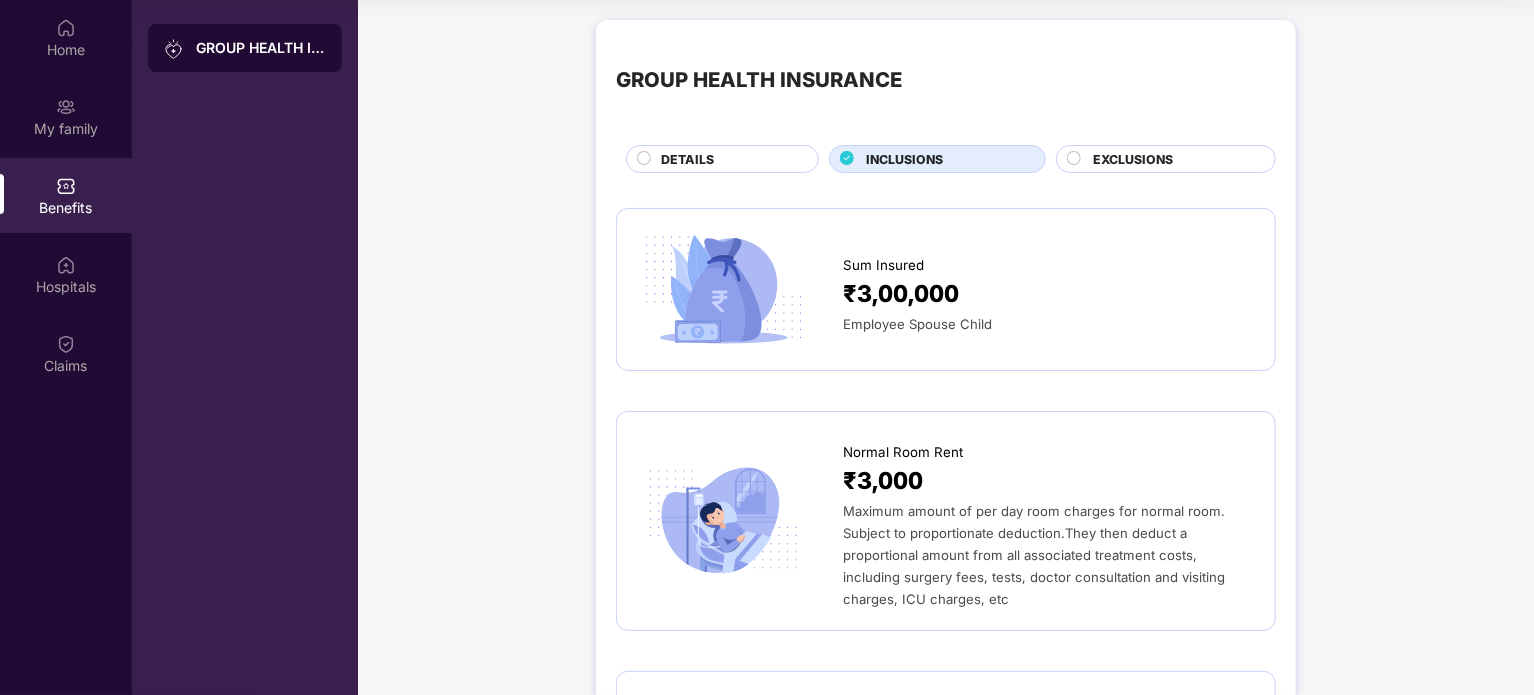click on "EXCLUSIONS" at bounding box center (1174, 161) 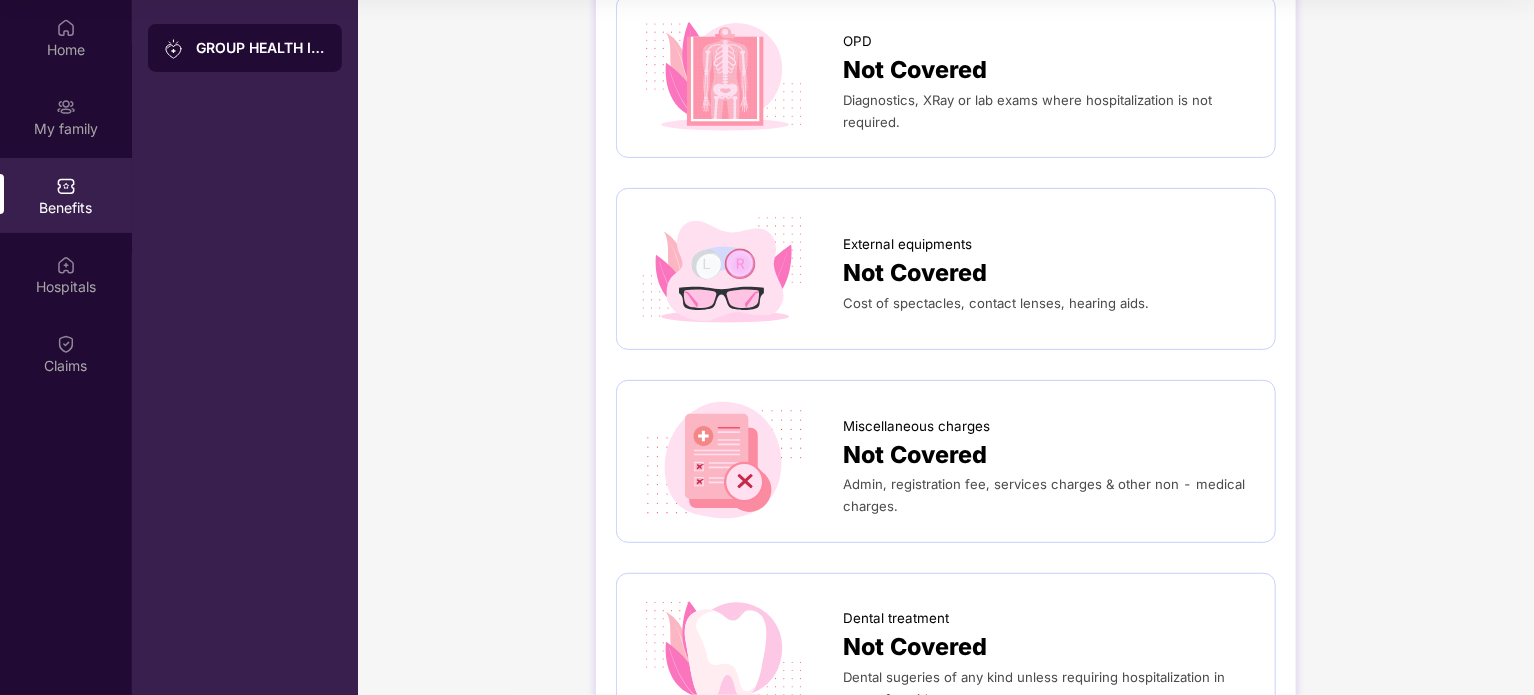 scroll, scrollTop: 0, scrollLeft: 0, axis: both 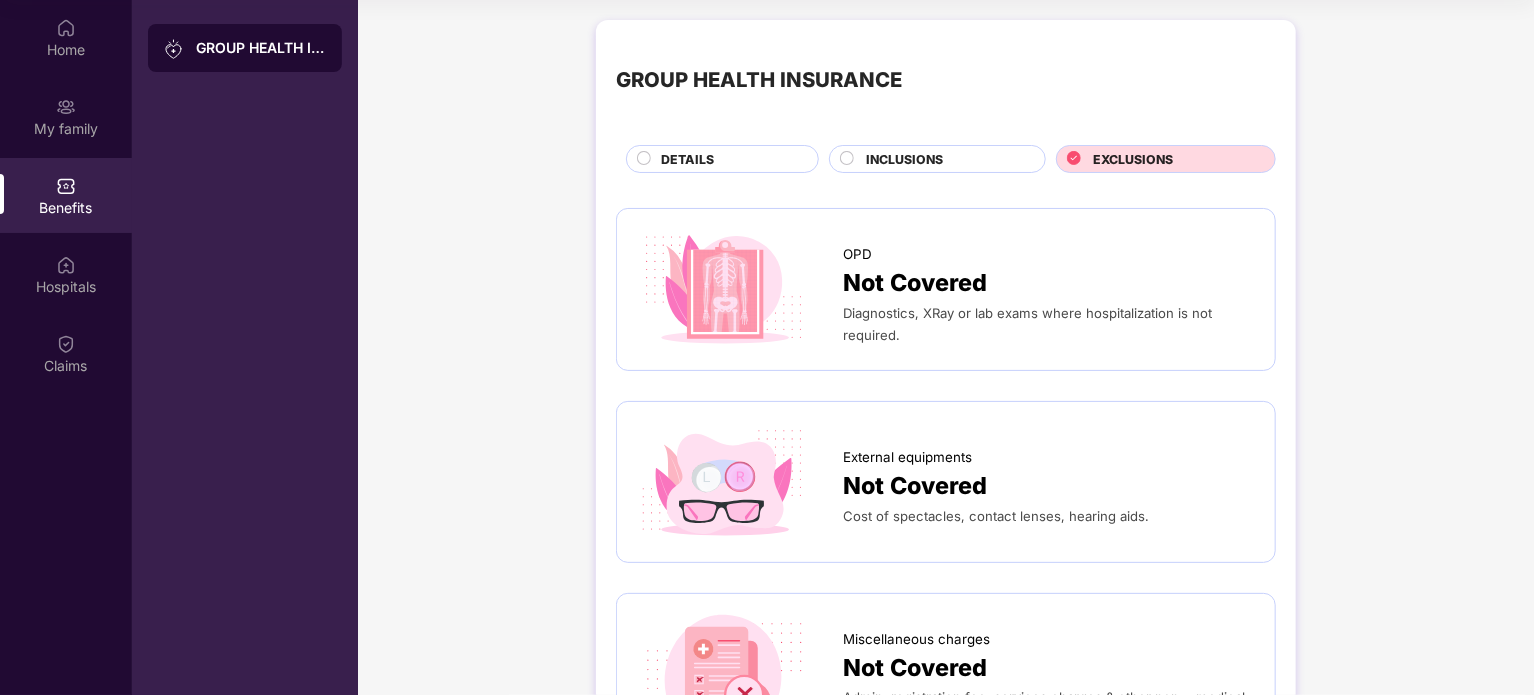 click on "INCLUSIONS" at bounding box center [904, 159] 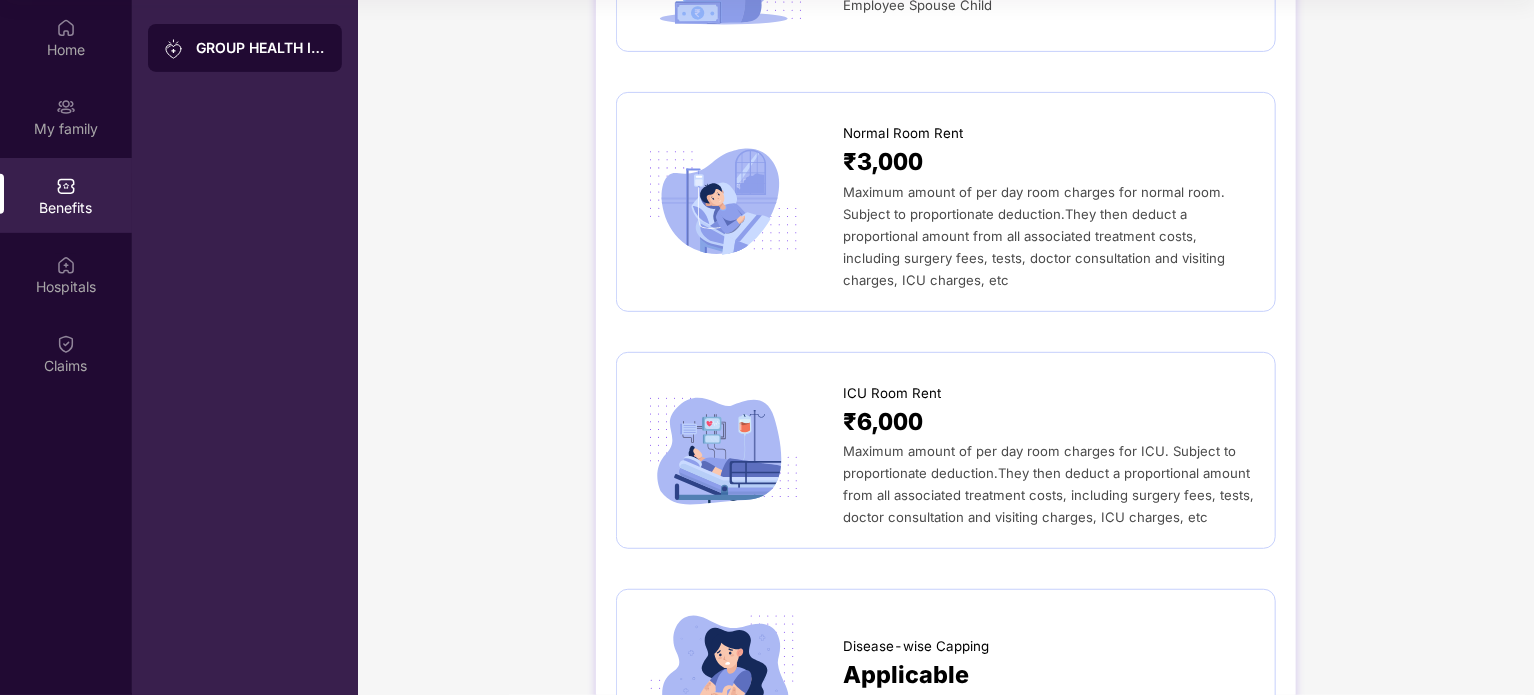 scroll, scrollTop: 100, scrollLeft: 0, axis: vertical 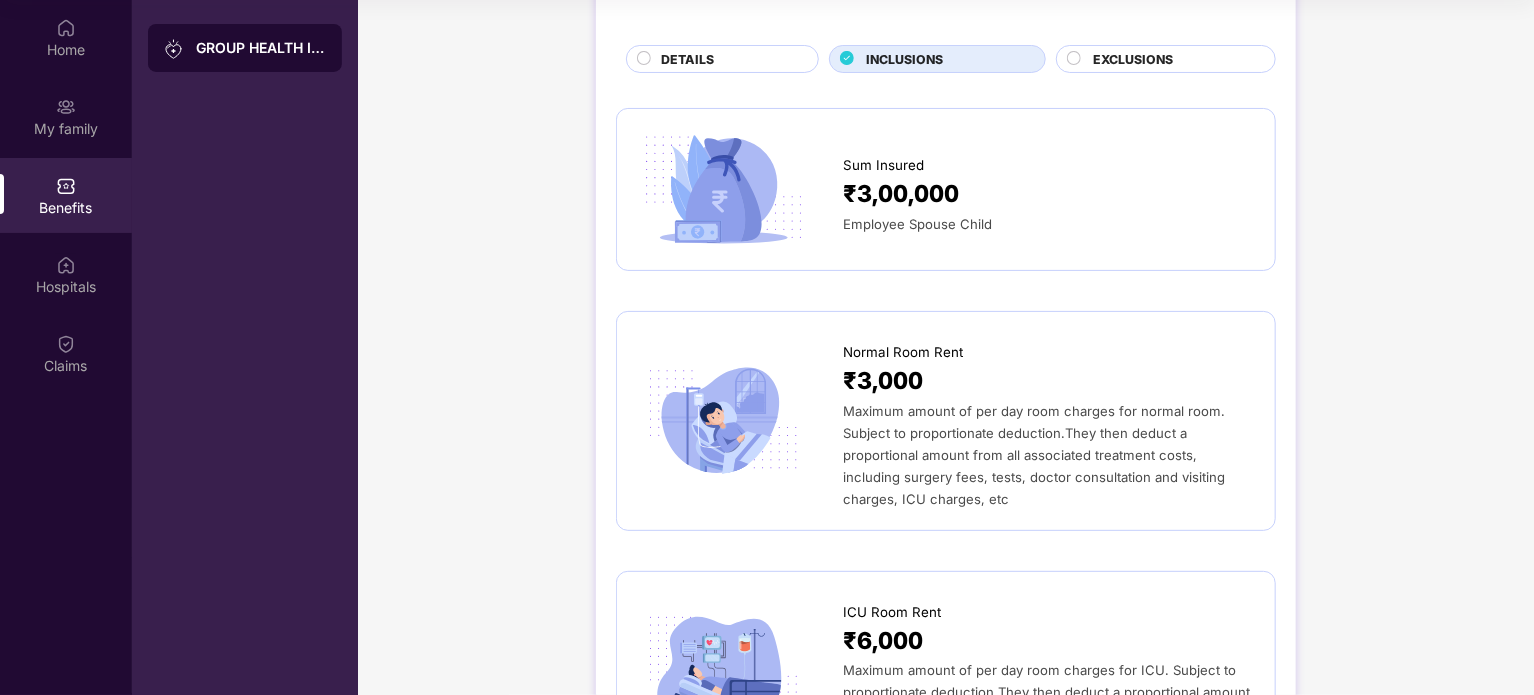 click on "EXCLUSIONS" at bounding box center [1133, 59] 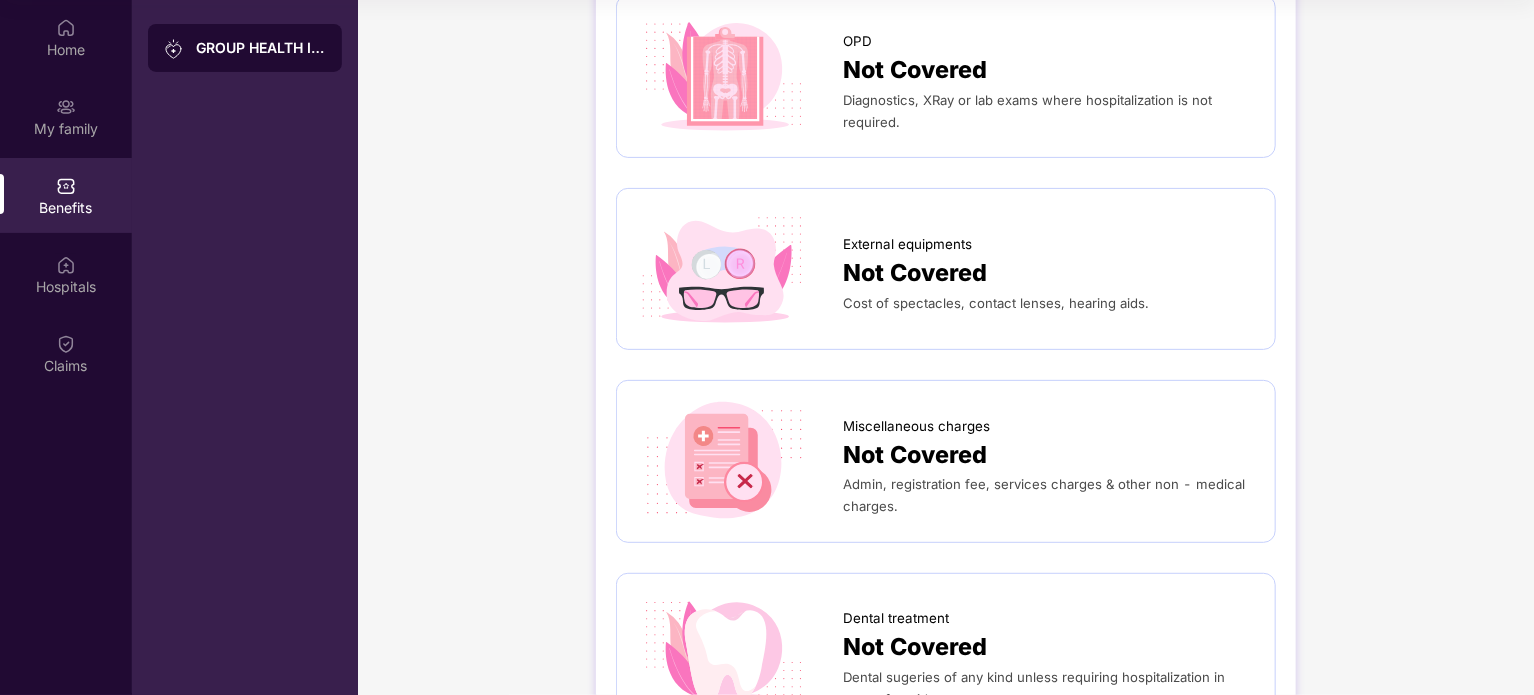 scroll, scrollTop: 0, scrollLeft: 0, axis: both 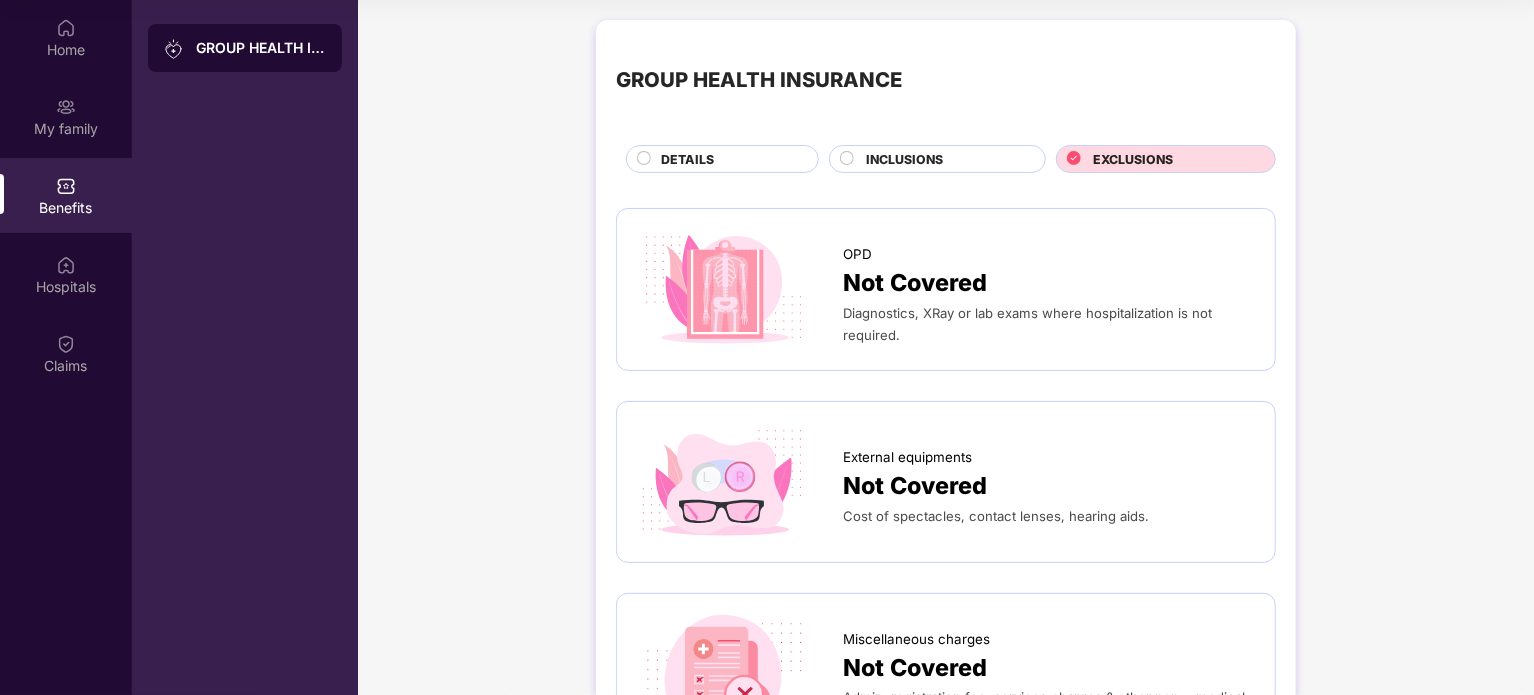 click on "GROUP HEALTH INSURANCE DETAILS INCLUSIONS EXCLUSIONS" at bounding box center (946, 106) 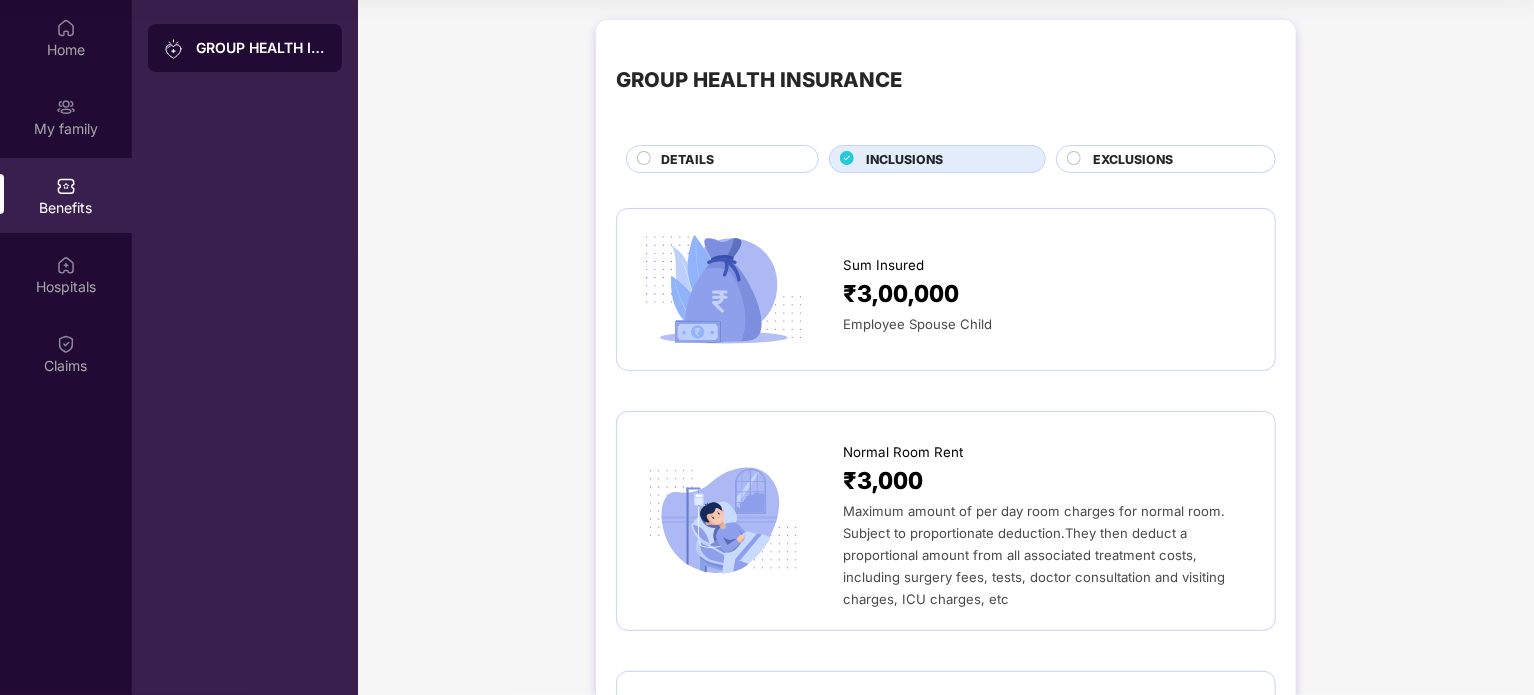 click on "DETAILS" at bounding box center [729, 161] 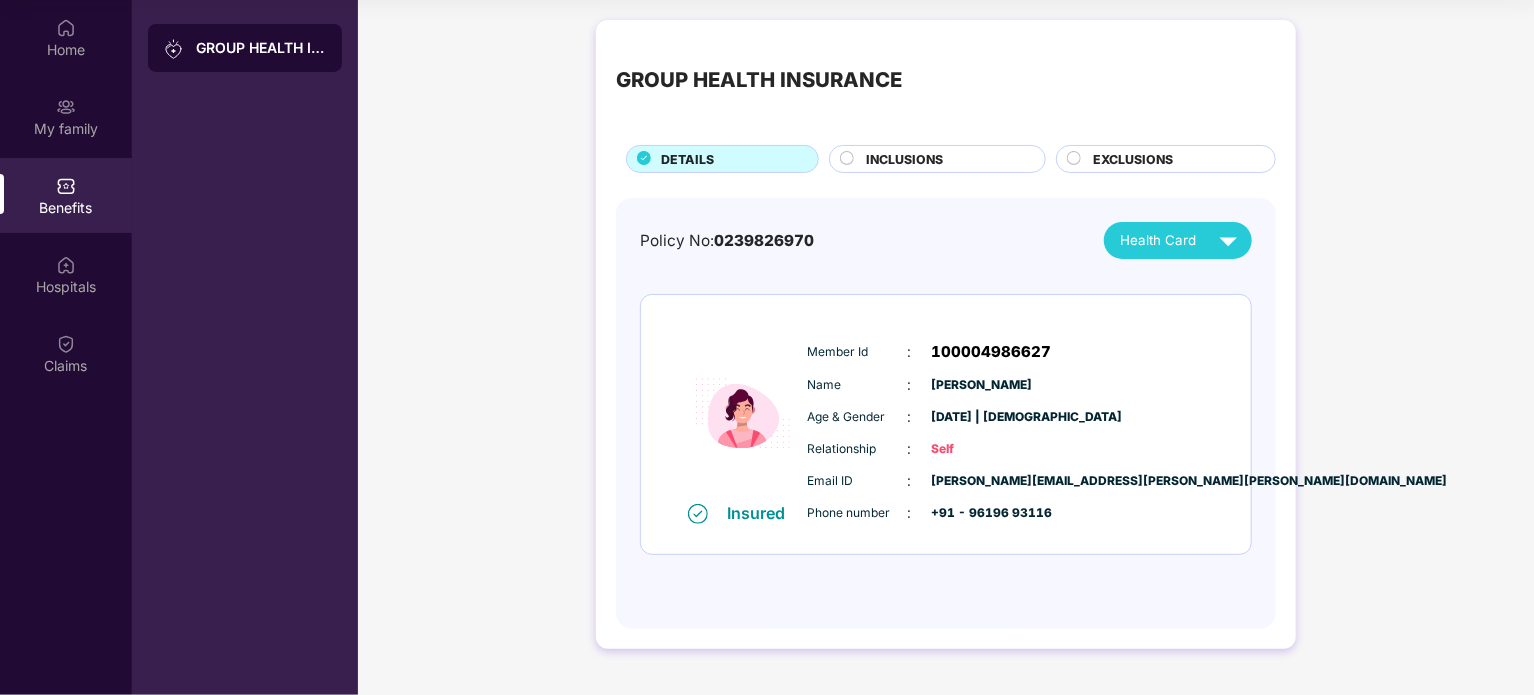 click on "INCLUSIONS" at bounding box center [904, 159] 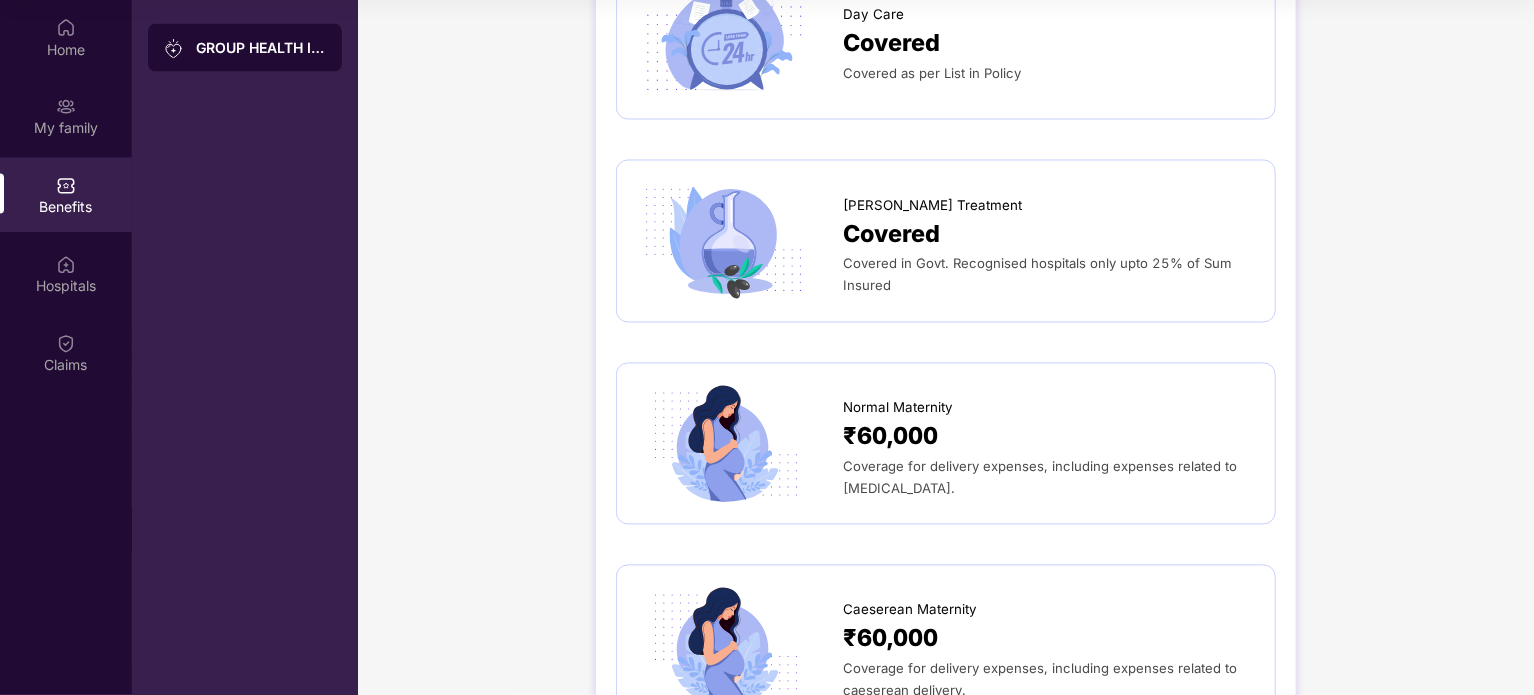 scroll, scrollTop: 2200, scrollLeft: 0, axis: vertical 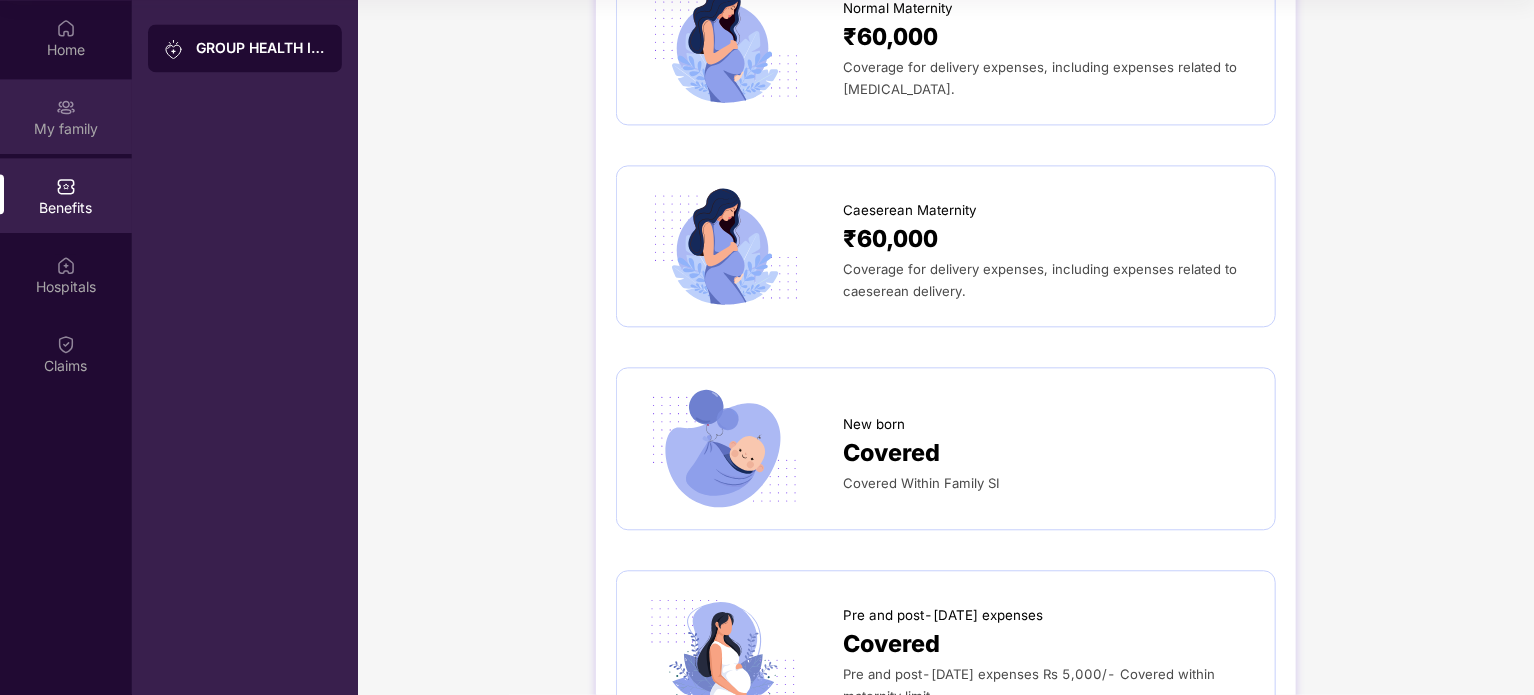 click on "My family" at bounding box center [66, 129] 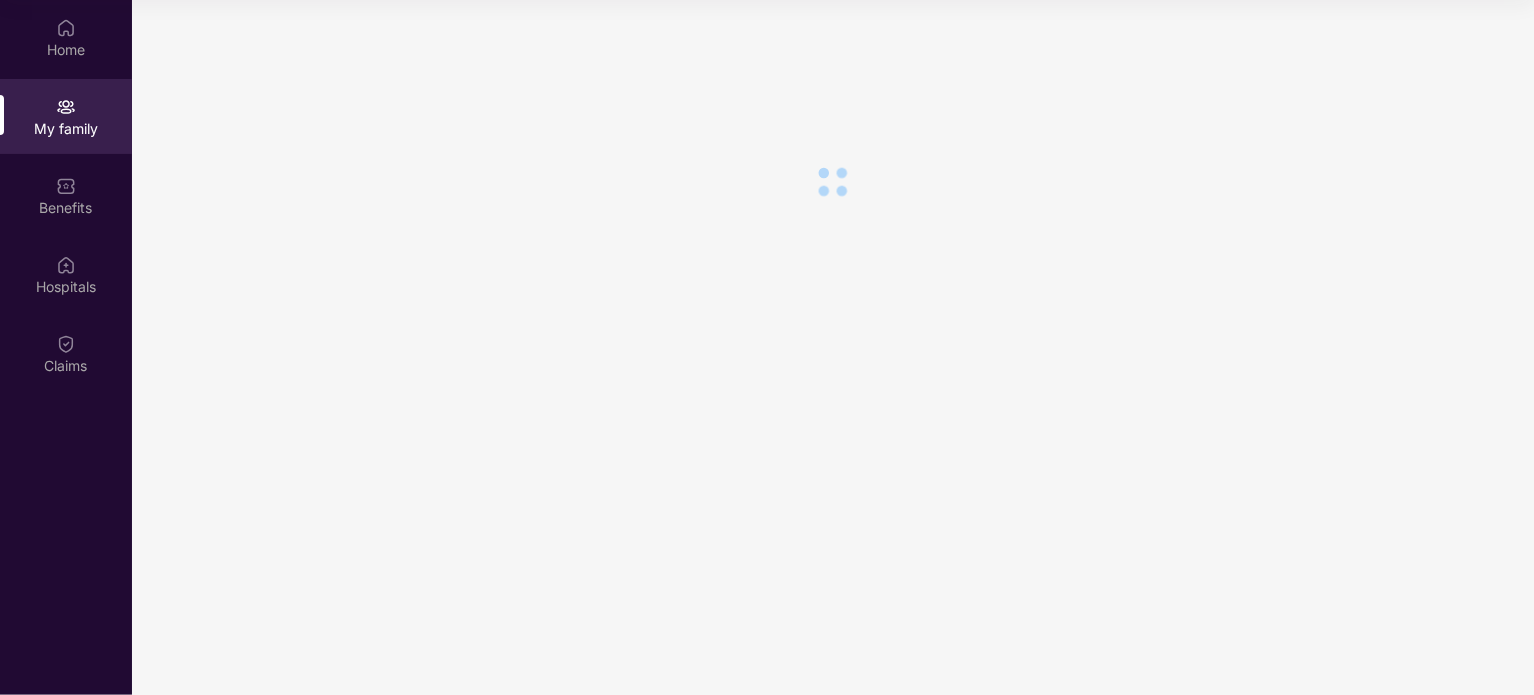 scroll, scrollTop: 0, scrollLeft: 0, axis: both 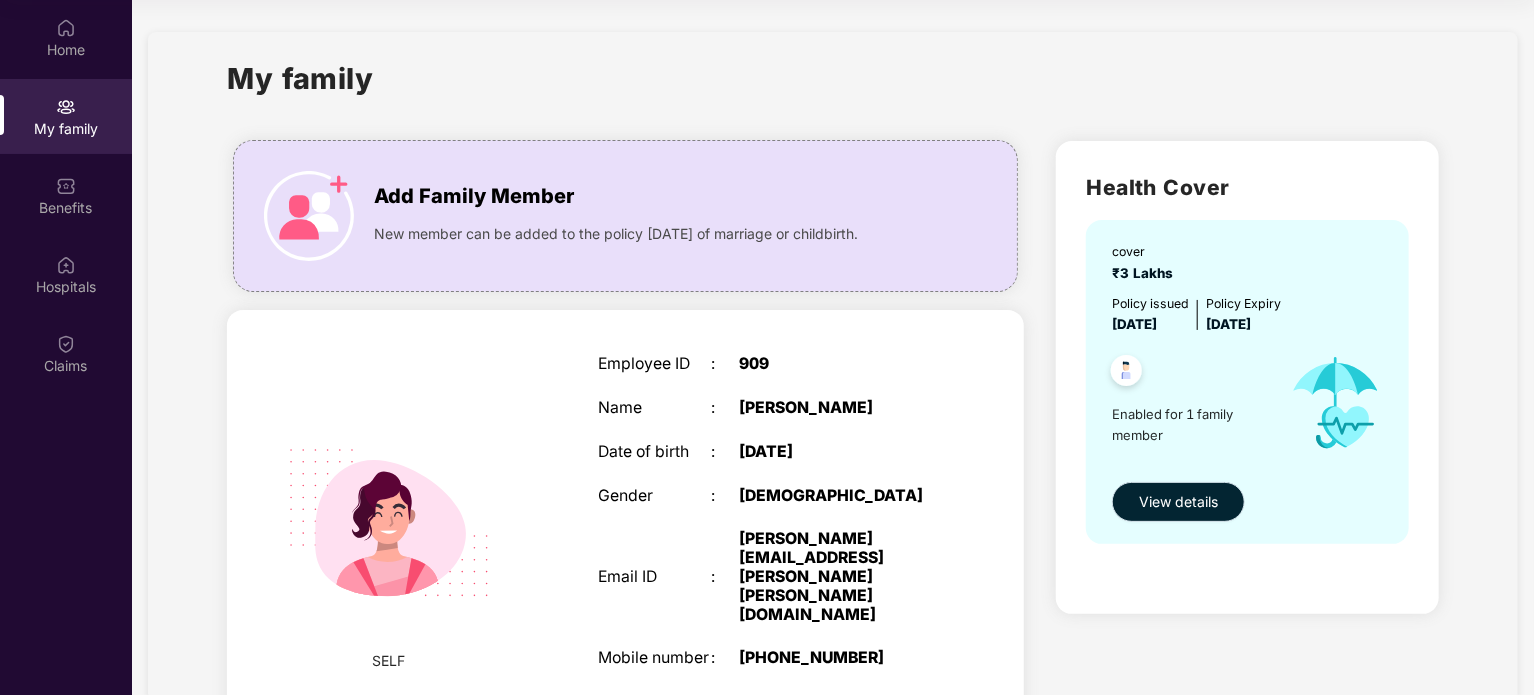 click on "View details" at bounding box center (1178, 502) 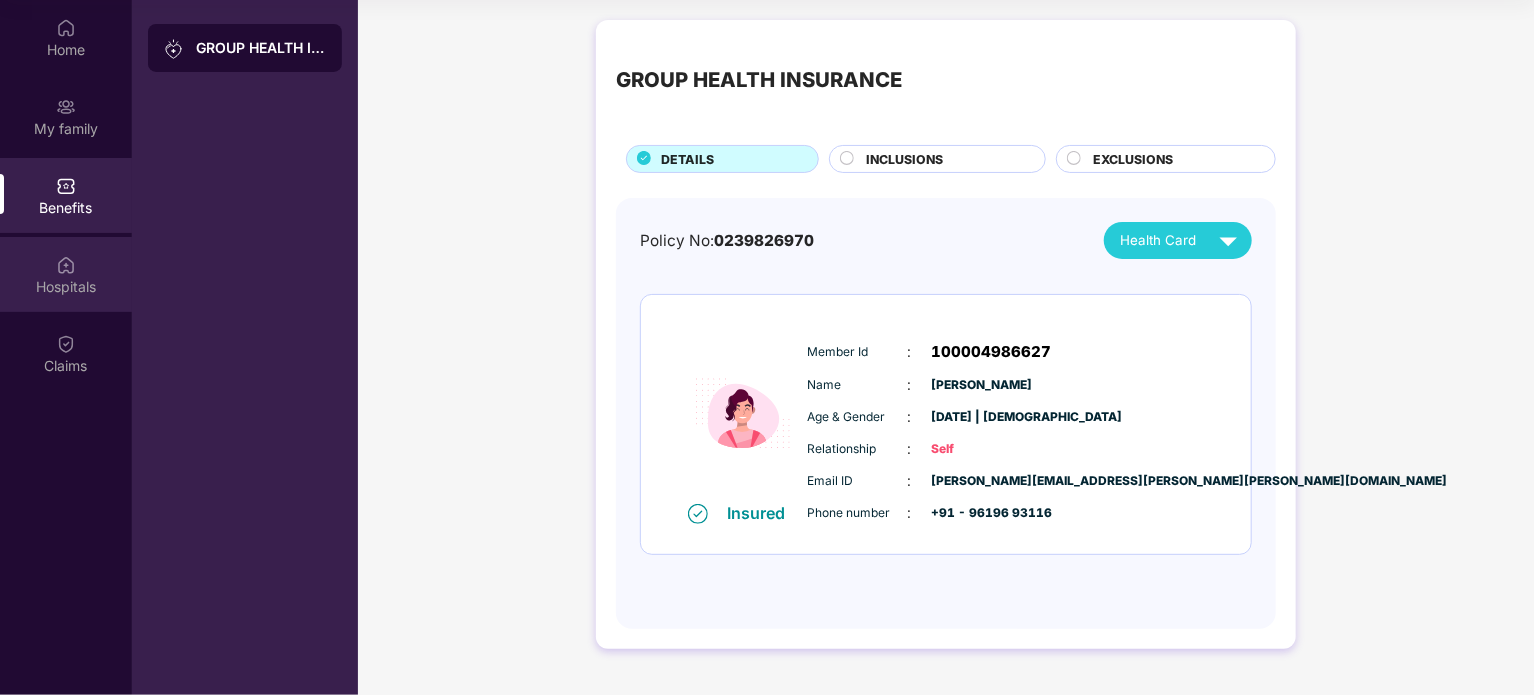 click on "Hospitals" at bounding box center (66, 287) 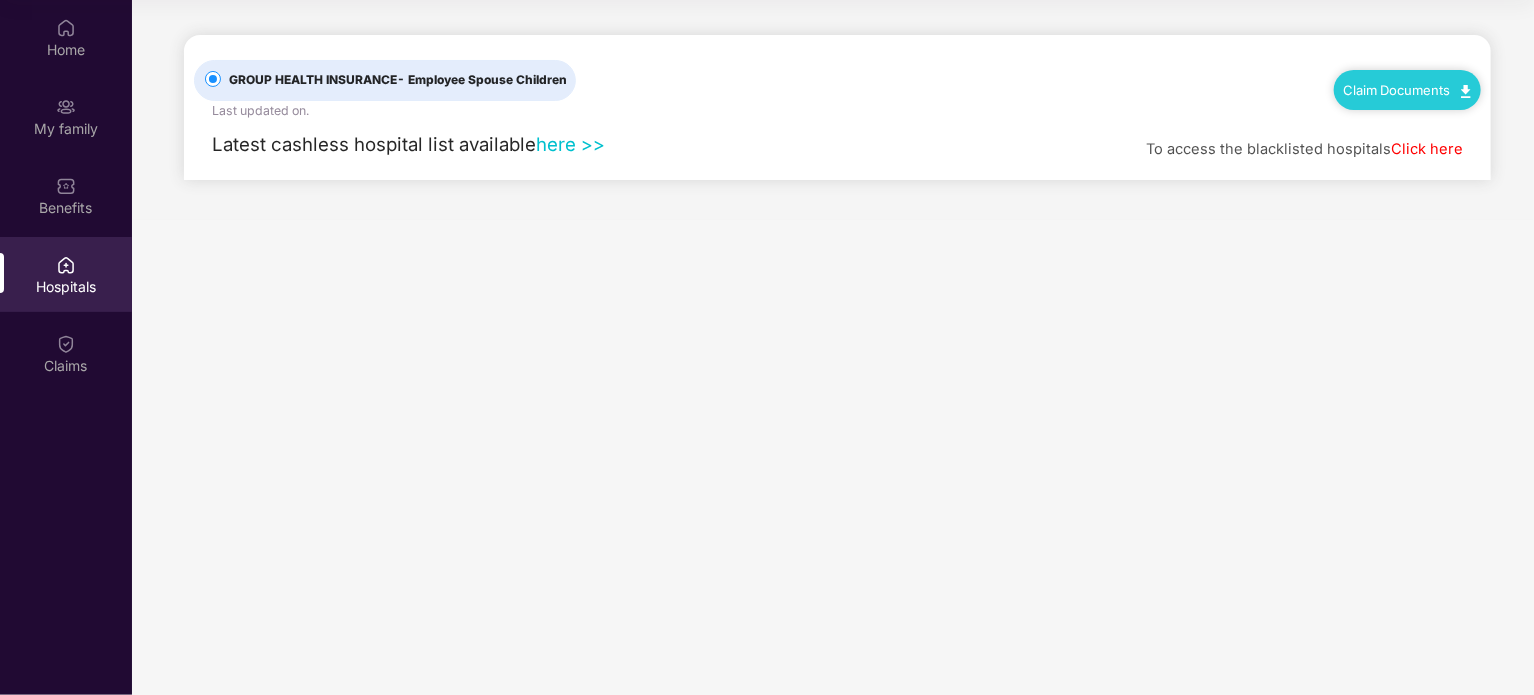 click on "Latest cashless hospital list available" at bounding box center [374, 144] 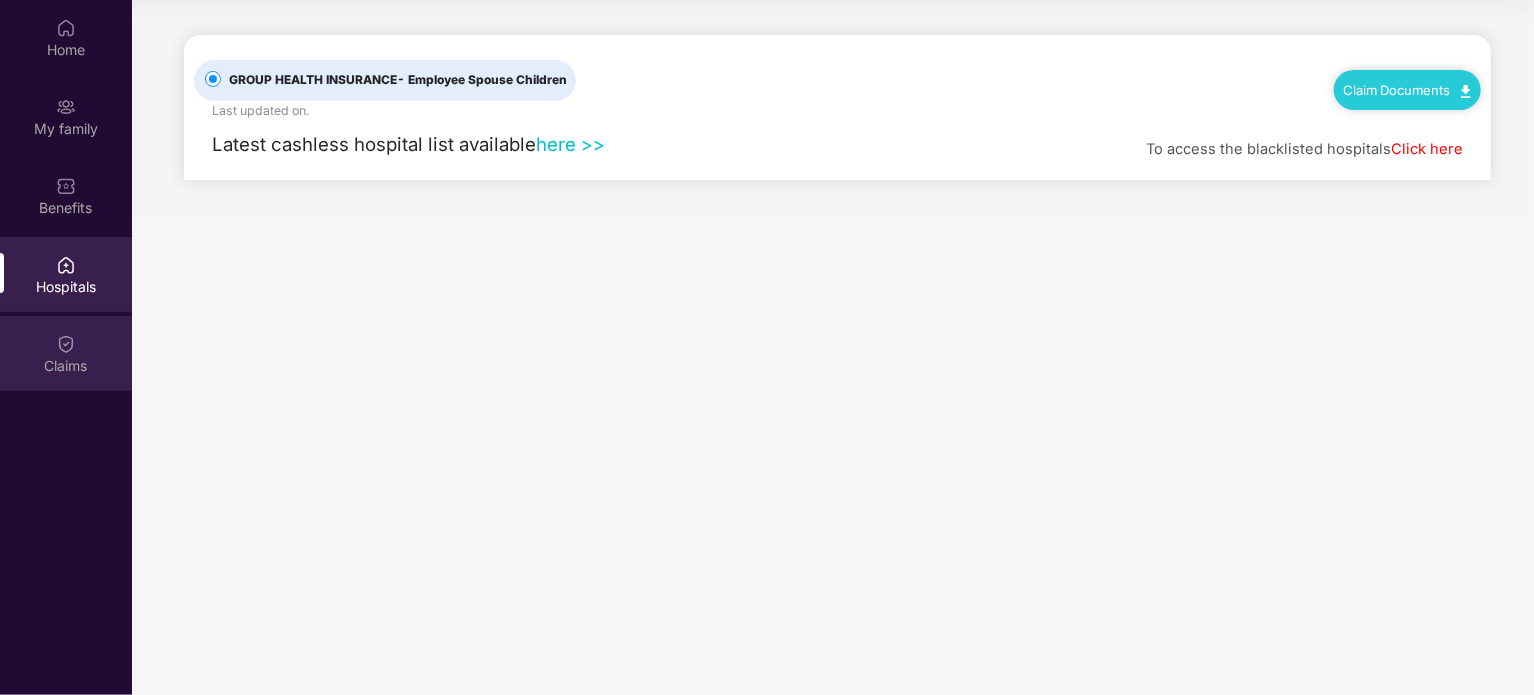 click at bounding box center (66, 344) 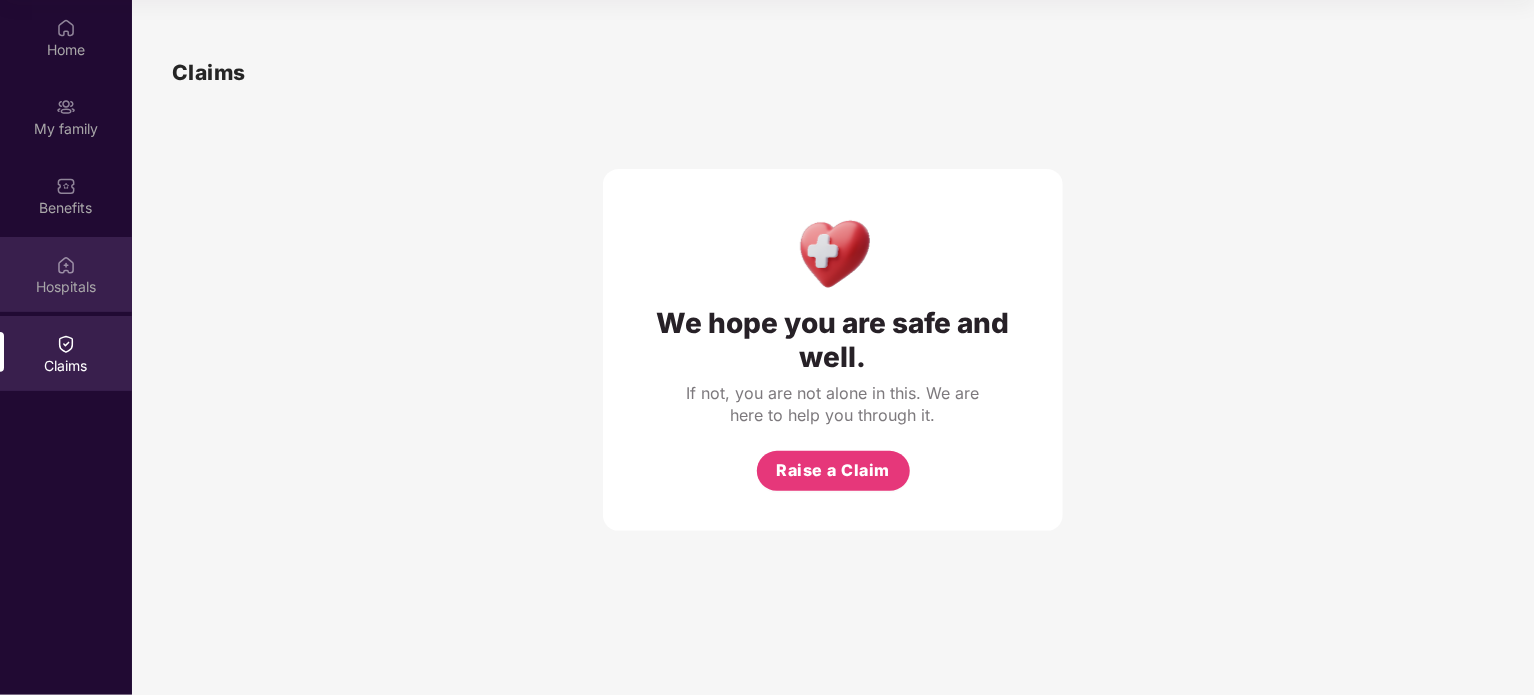click at bounding box center [66, 265] 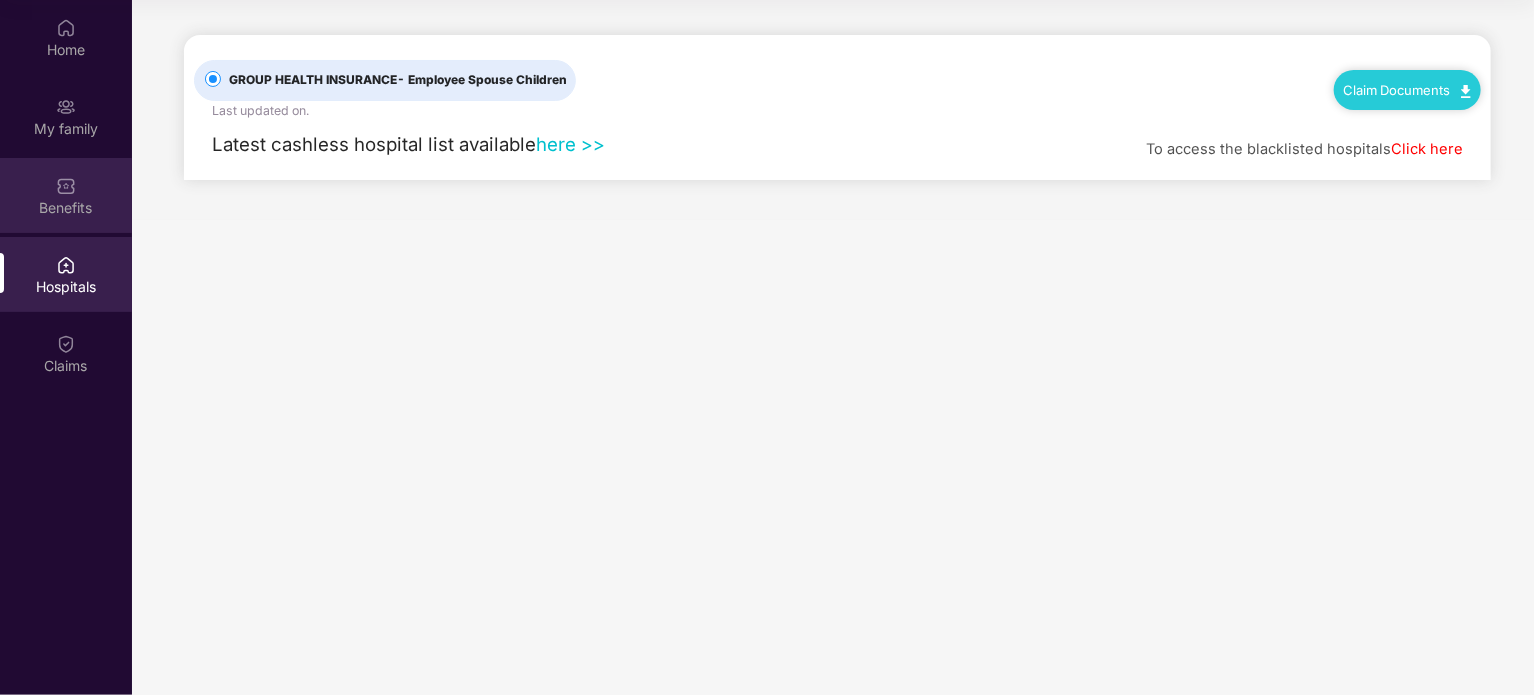 click on "Benefits" at bounding box center [66, 208] 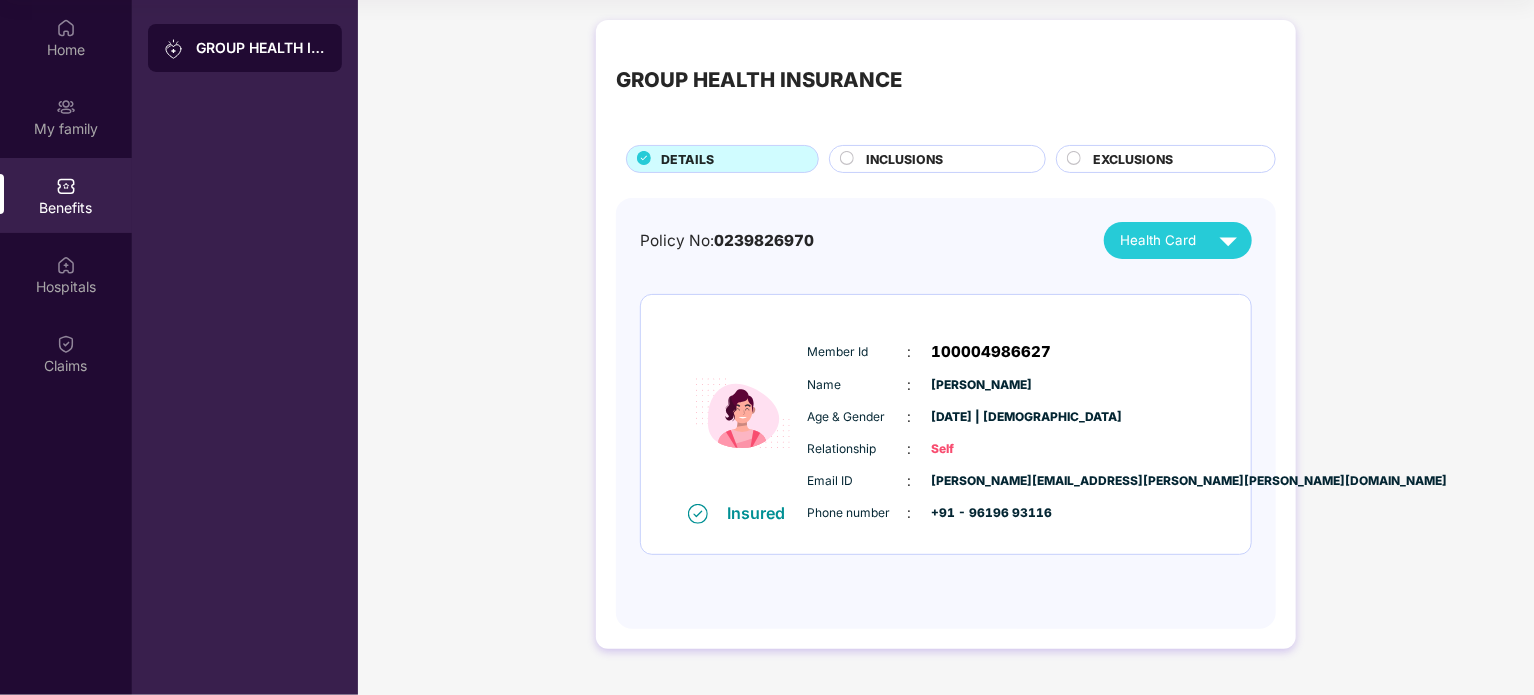 click on "Health Card" at bounding box center (1158, 240) 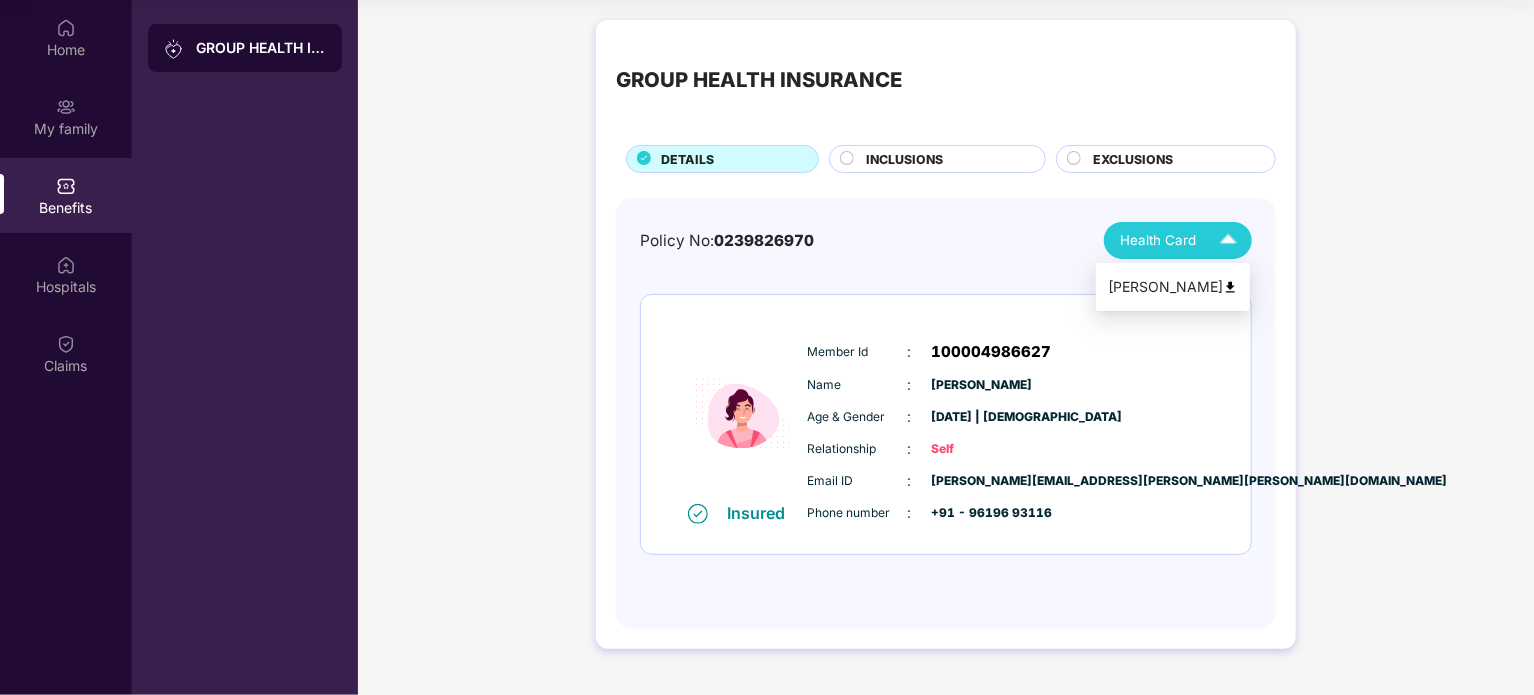 click on "[PERSON_NAME]" at bounding box center [1173, 287] 